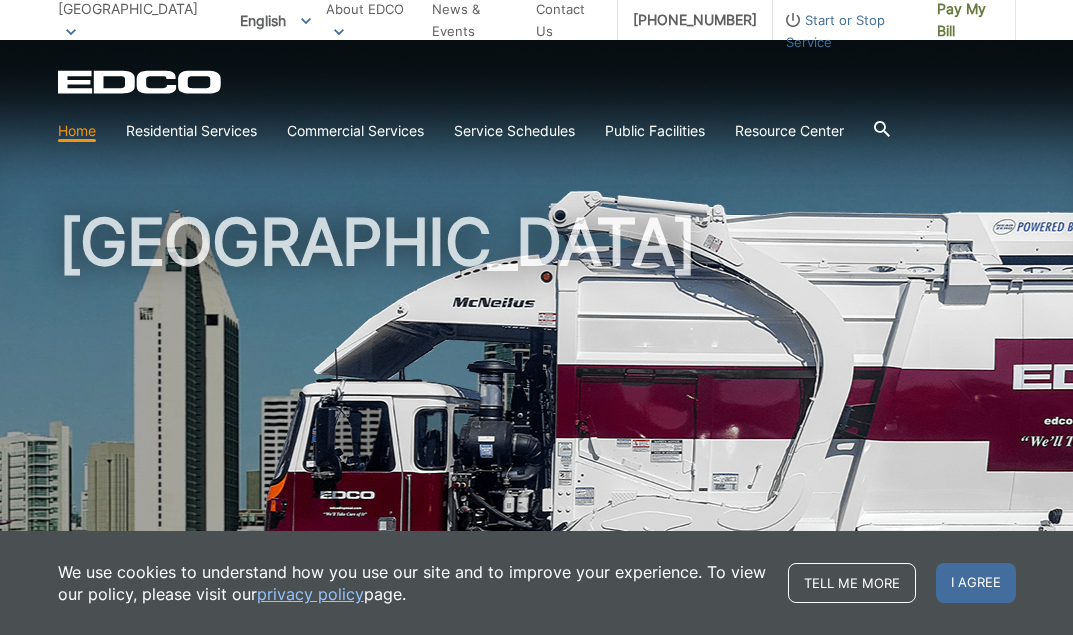 scroll, scrollTop: 17, scrollLeft: 0, axis: vertical 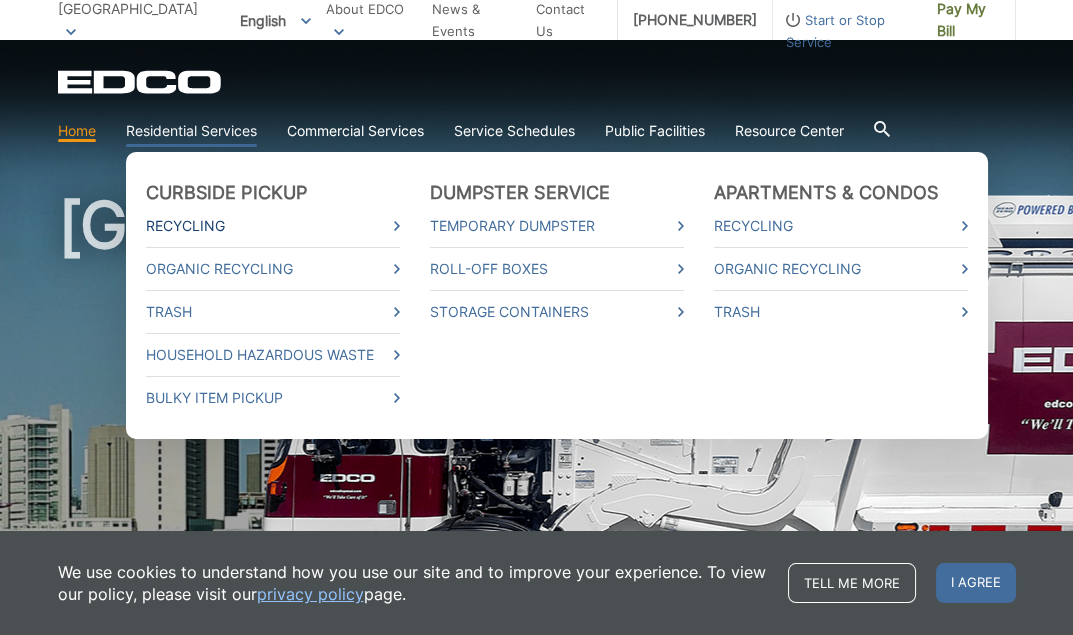 click on "Recycling" at bounding box center [273, 226] 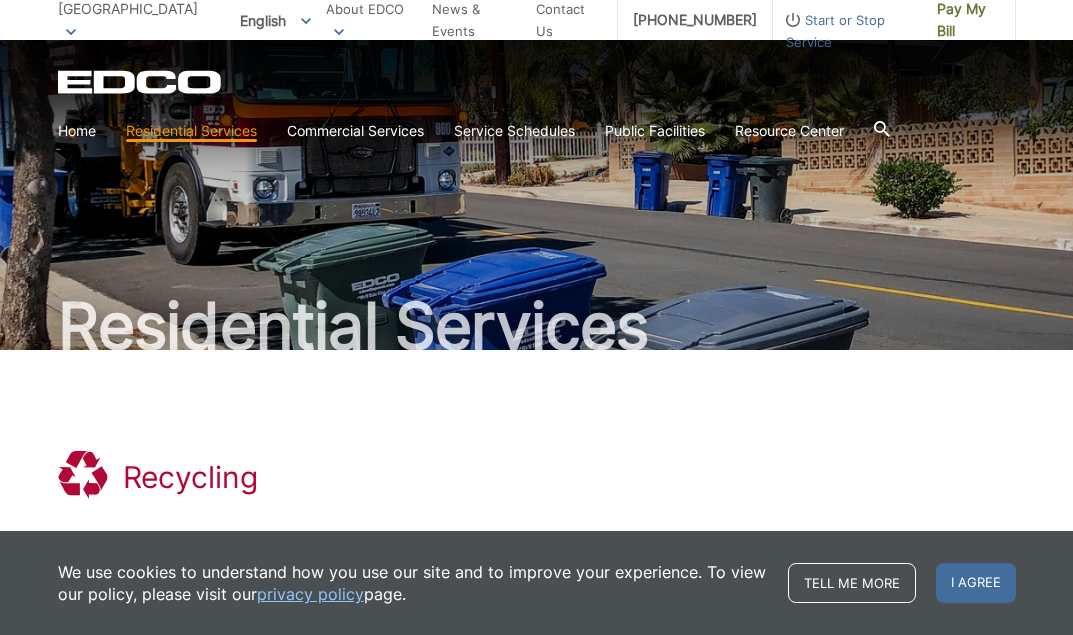 scroll, scrollTop: 0, scrollLeft: 0, axis: both 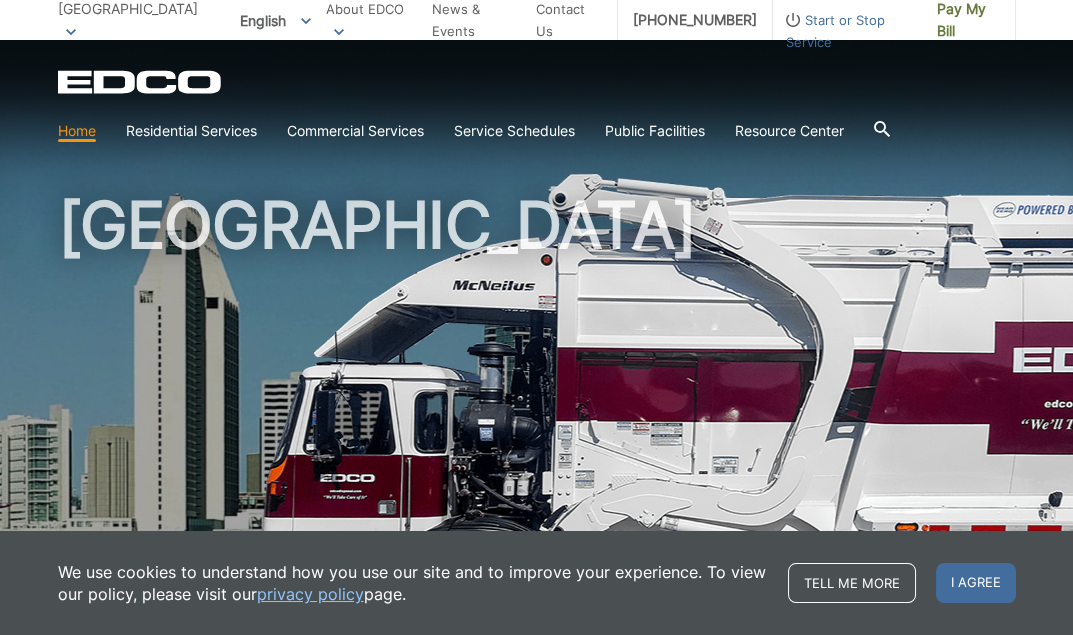 click on "Start or Stop Service" at bounding box center [847, 31] 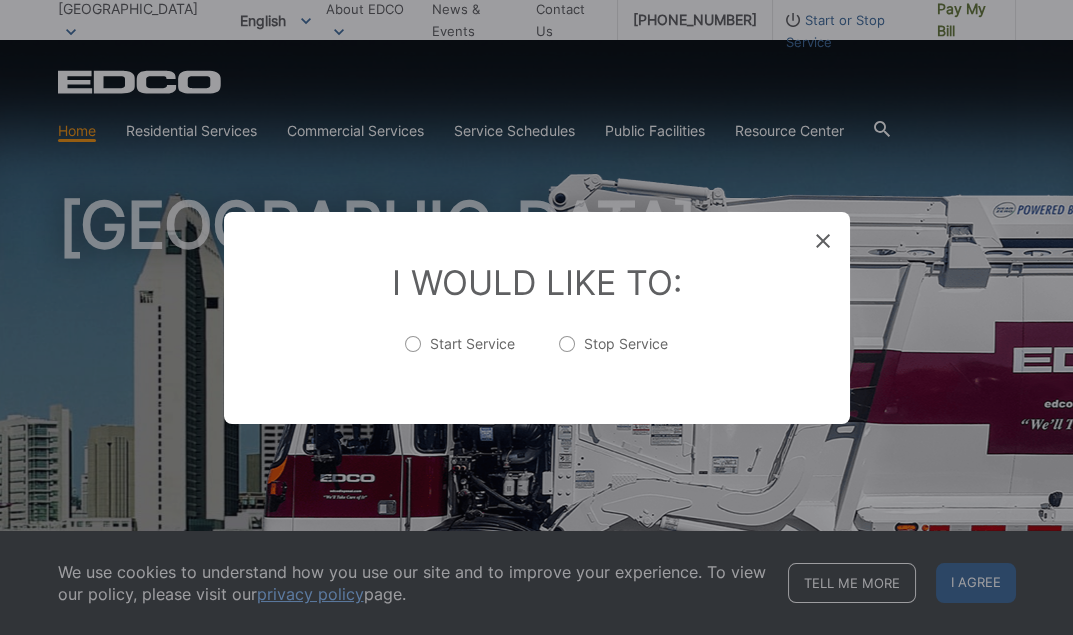 click on "Start Service" at bounding box center [460, 354] 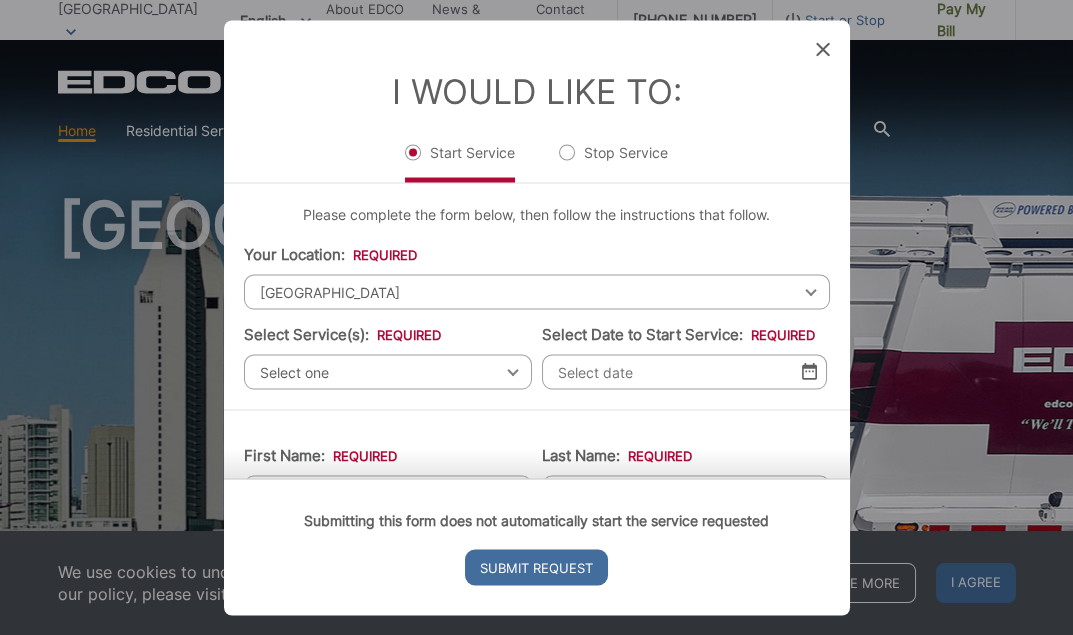 click on "[GEOGRAPHIC_DATA]" at bounding box center (537, 291) 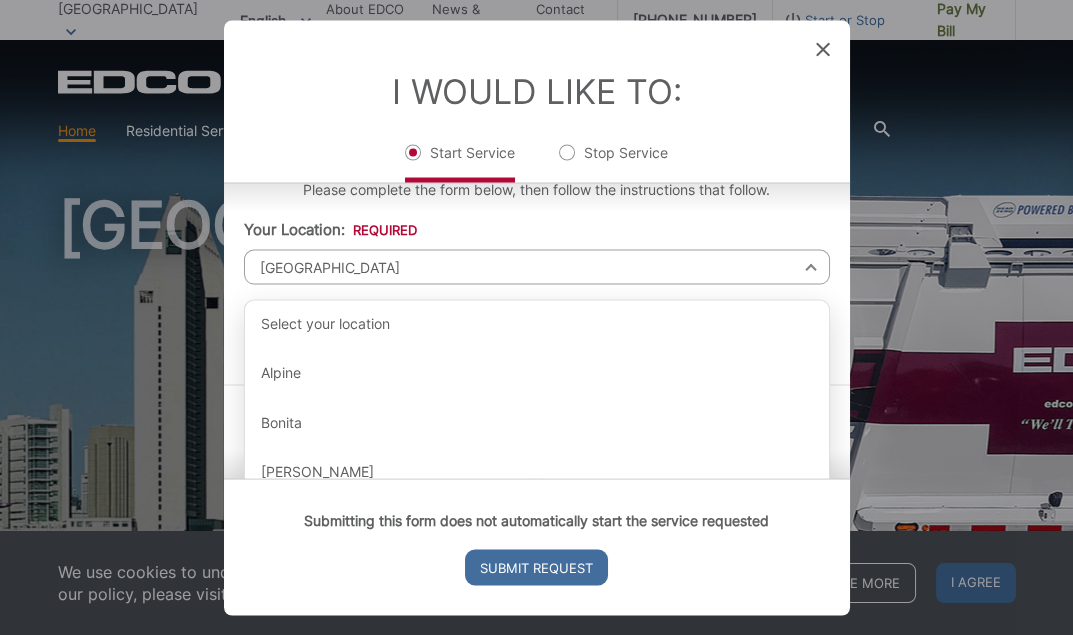 scroll, scrollTop: 0, scrollLeft: 0, axis: both 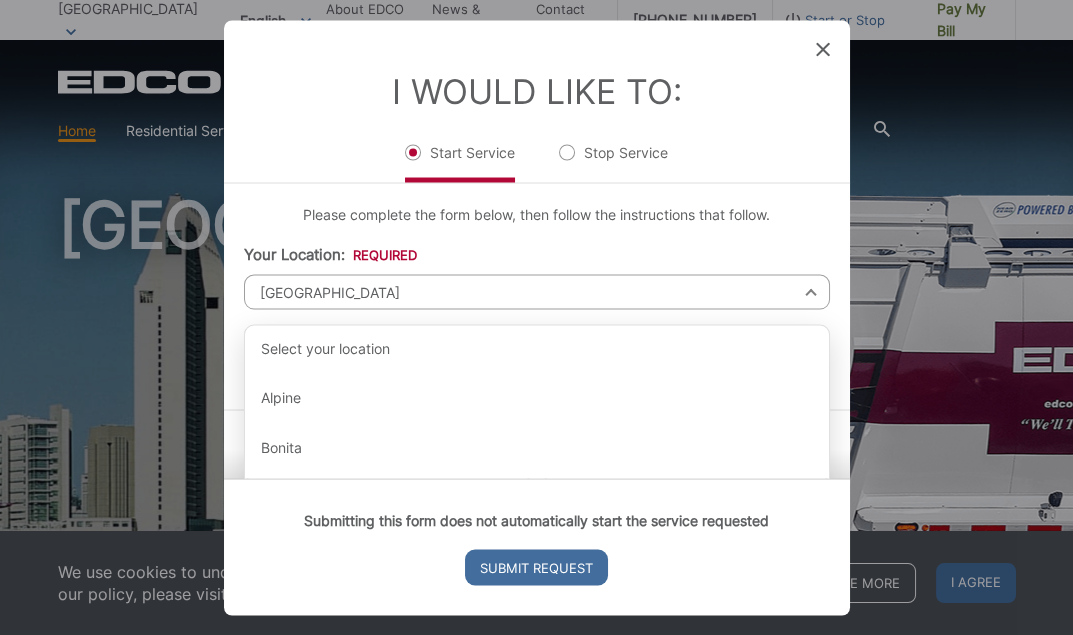 click on "Please complete the form below, then follow the instructions that follow.
Your Location: * Select your location Alpine Bonita Bonsall Borrego Springs Boulevard Buena Park Campo Coronado Corporate Del Mar Descanso Dulzura City of El Cajon El Cajon County El Segundo Encinitas Escondido Escondido County Fallbrook Guatay Imperial Beach Jacumba Jamul Julian La Mesa City La Mesa County La Mirada La Palma Lakeside Lakewood Lemon Grove Lincoln Acres Long Beach National City Pala Pauma Valley Pine Valley Potrero Poway Rainbow Ramona Rancho Palos Verdes Rancho Santa Fe San Diego San Marcos San Marcos County Signal Hill Solana Beach Spring Valley Tecate Torrance Valley Center City of Vista Vista County San Diego Select your location Alpine Bonita Bonsall Borrego Springs Boulevard Buena Park Campo Coronado Corporate Del Mar Descanso Dulzura City of El Cajon El Cajon County El Segundo Encinitas Escondido Escondido County Fallbrook Guatay Imperial Beach Jacumba Jamul Julian La Mesa City La Mesa County La Mirada Pala *" at bounding box center [537, 296] 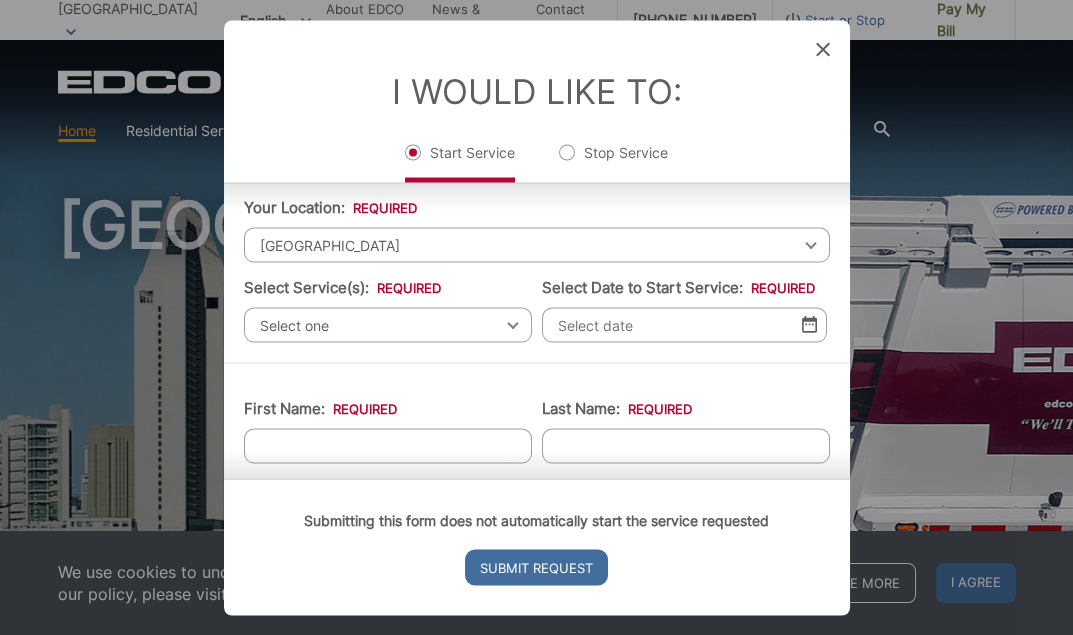 scroll, scrollTop: 59, scrollLeft: 0, axis: vertical 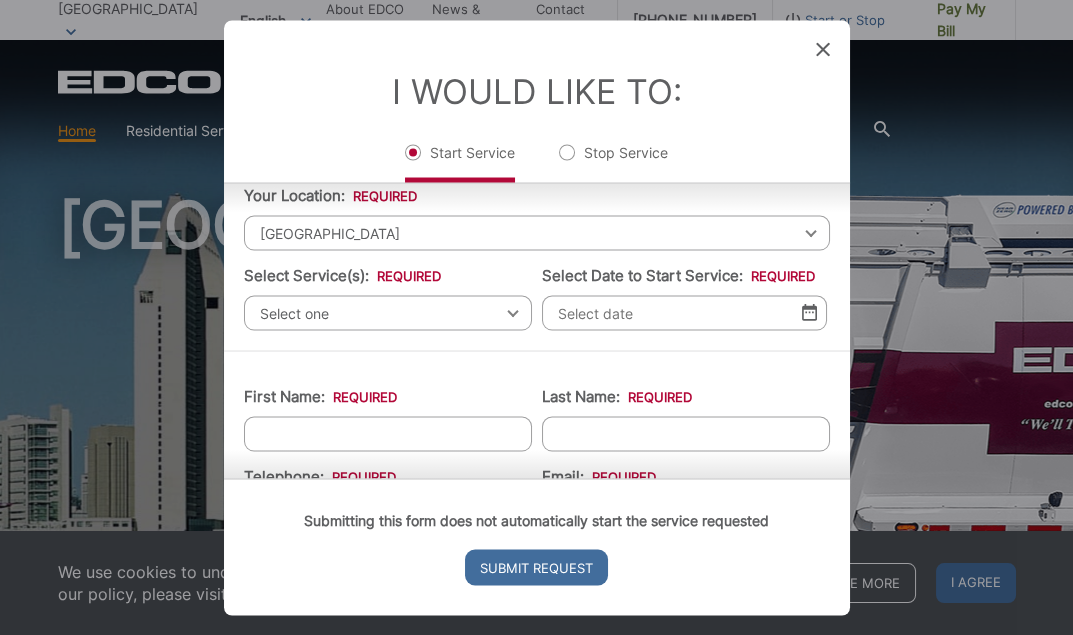 click on "[GEOGRAPHIC_DATA]" at bounding box center [537, 232] 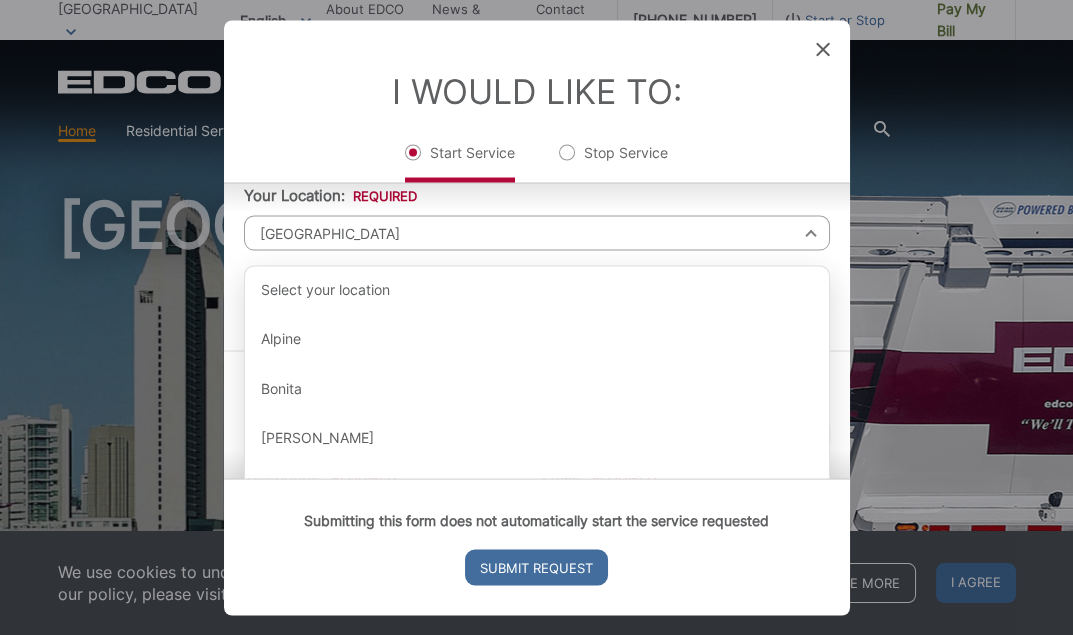 click on "[GEOGRAPHIC_DATA]" at bounding box center [537, 232] 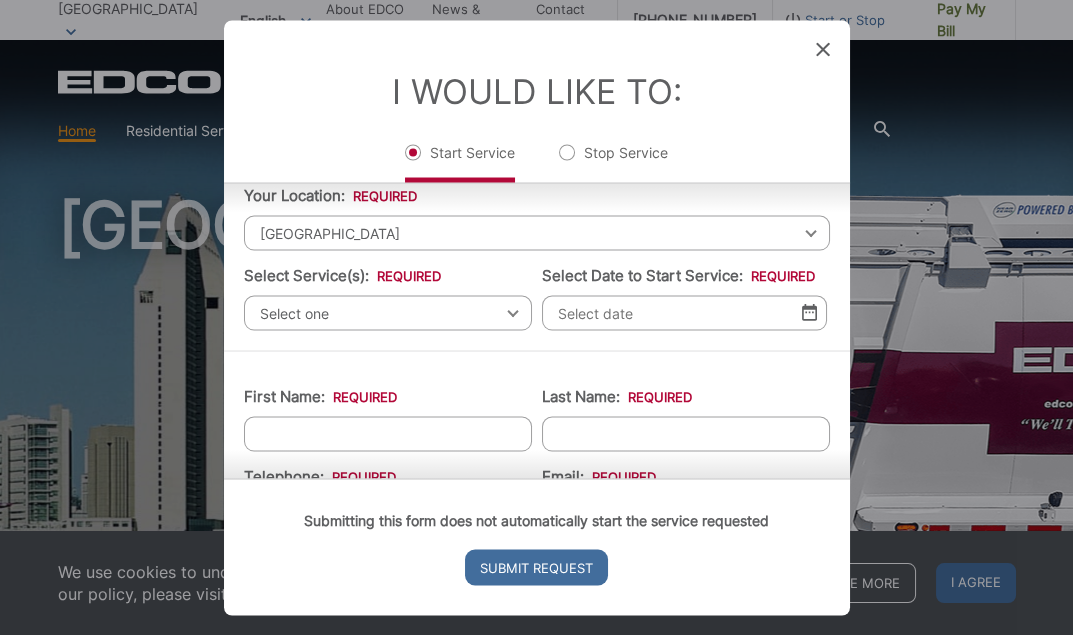 click on "[GEOGRAPHIC_DATA]" at bounding box center [537, 232] 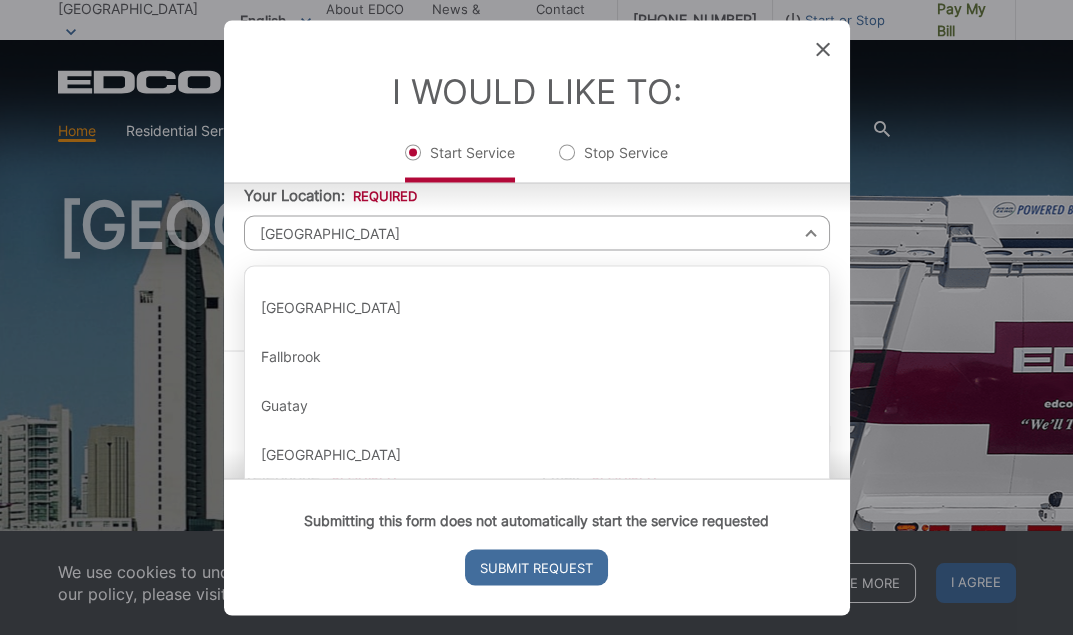 scroll, scrollTop: 863, scrollLeft: 0, axis: vertical 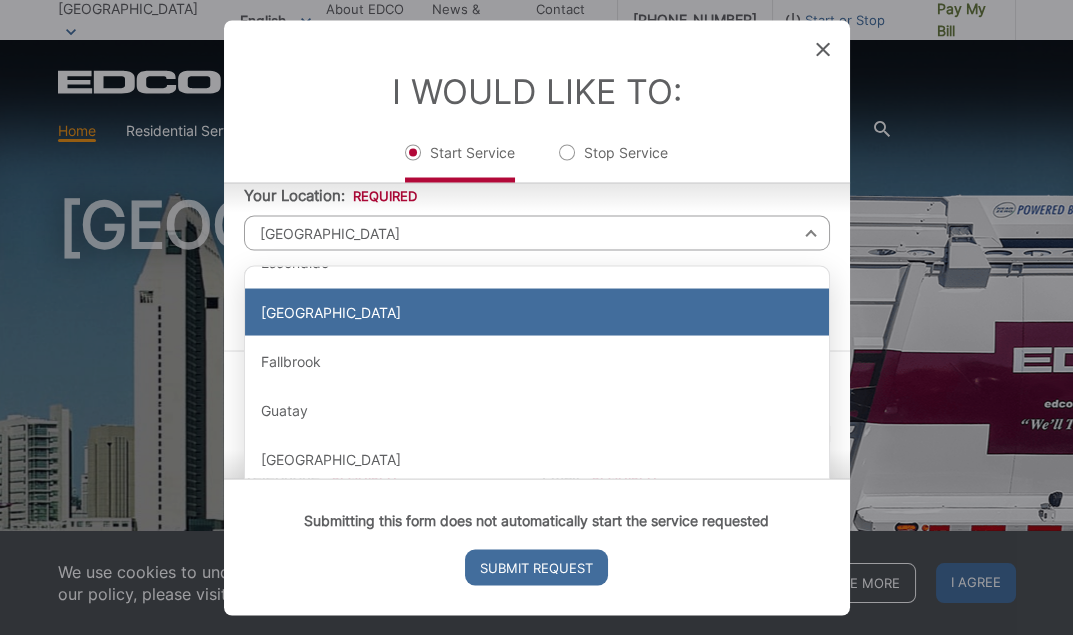 click on "[GEOGRAPHIC_DATA]" at bounding box center [537, 312] 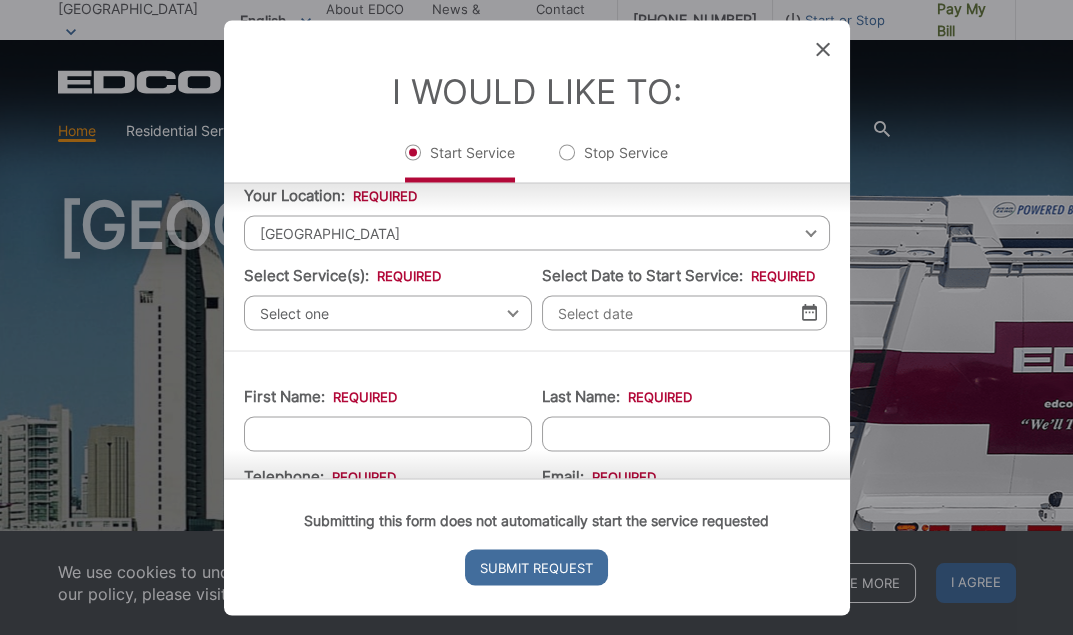 click on "[GEOGRAPHIC_DATA]" at bounding box center [537, 232] 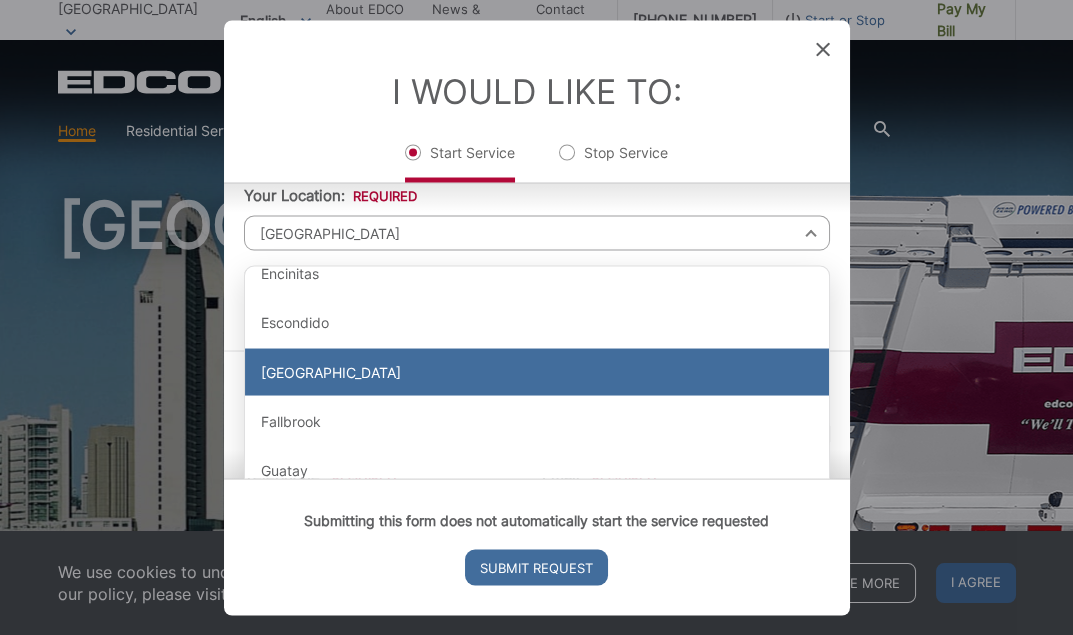 scroll, scrollTop: 798, scrollLeft: 0, axis: vertical 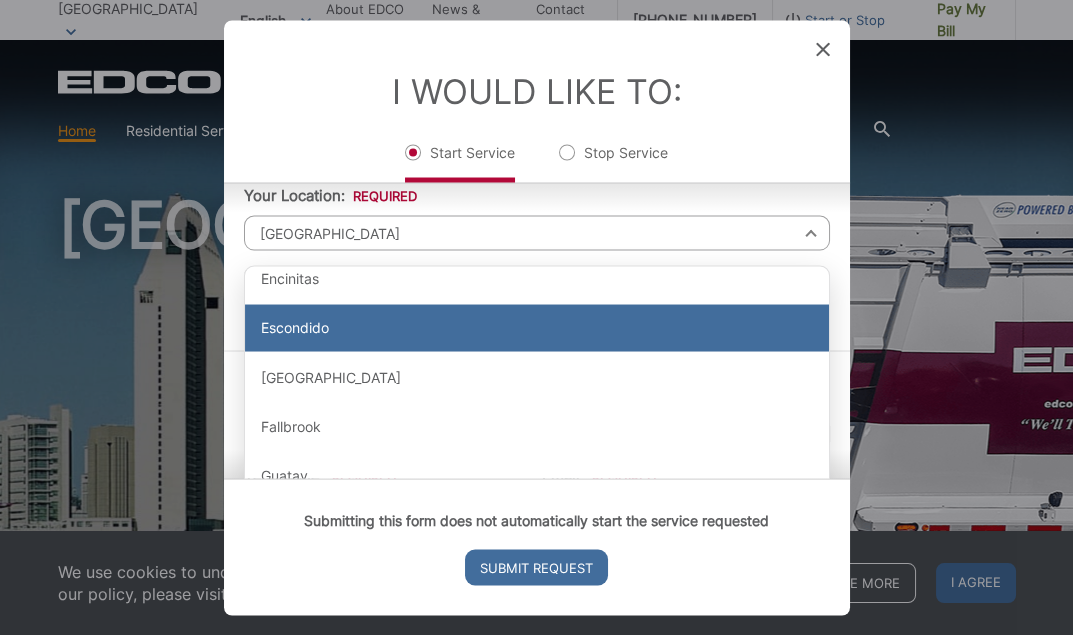 click on "Escondido" at bounding box center (537, 328) 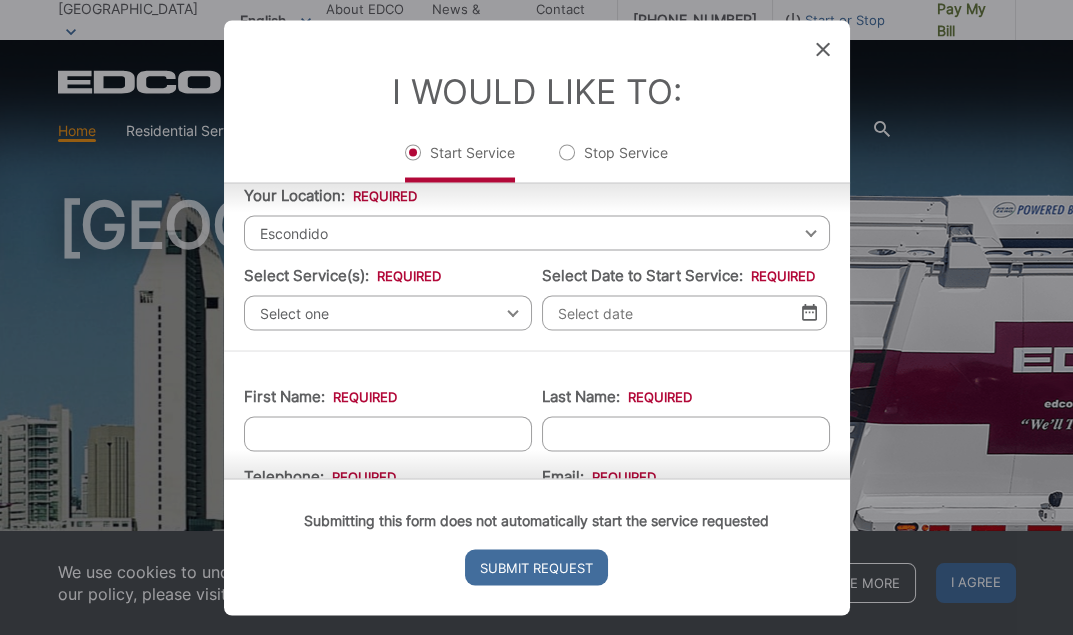 click on "Select one" at bounding box center (388, 312) 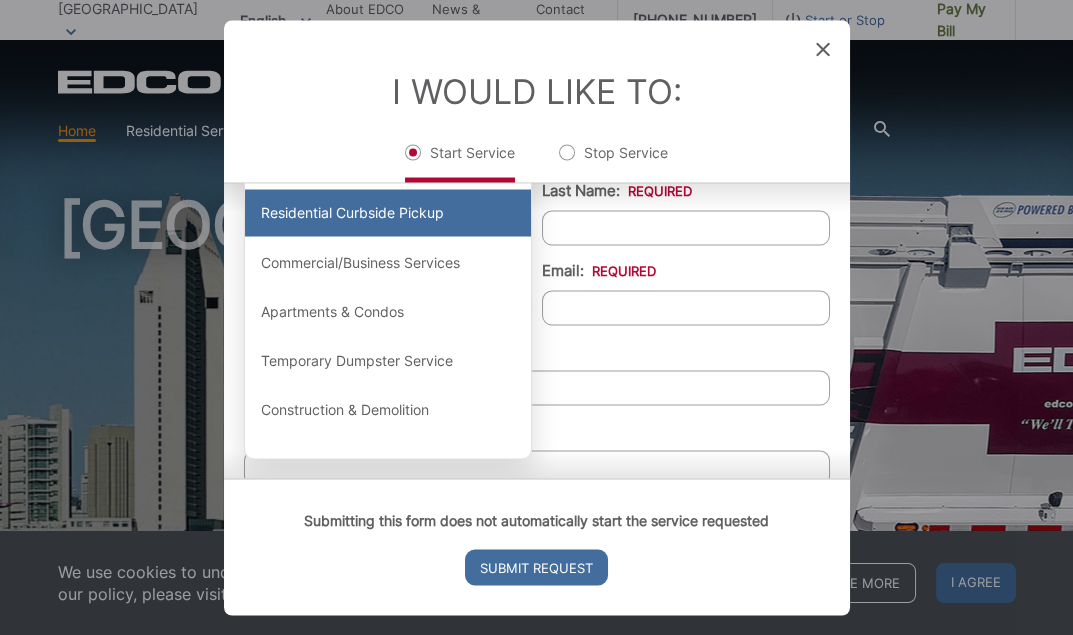 scroll, scrollTop: 268, scrollLeft: 0, axis: vertical 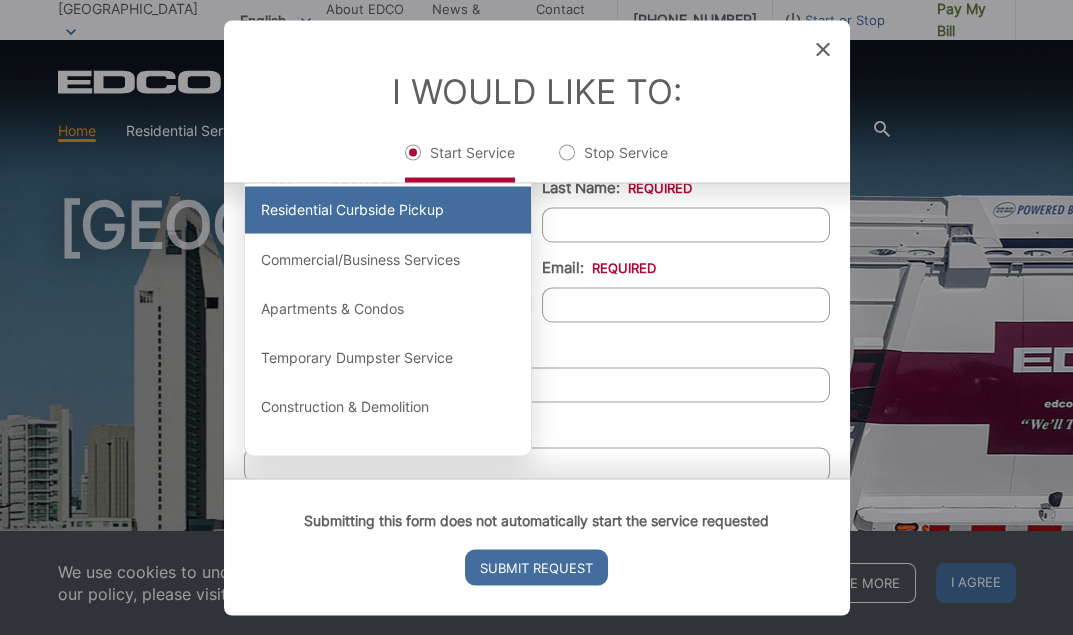 click on "Residential Curbside Pickup" at bounding box center (388, 210) 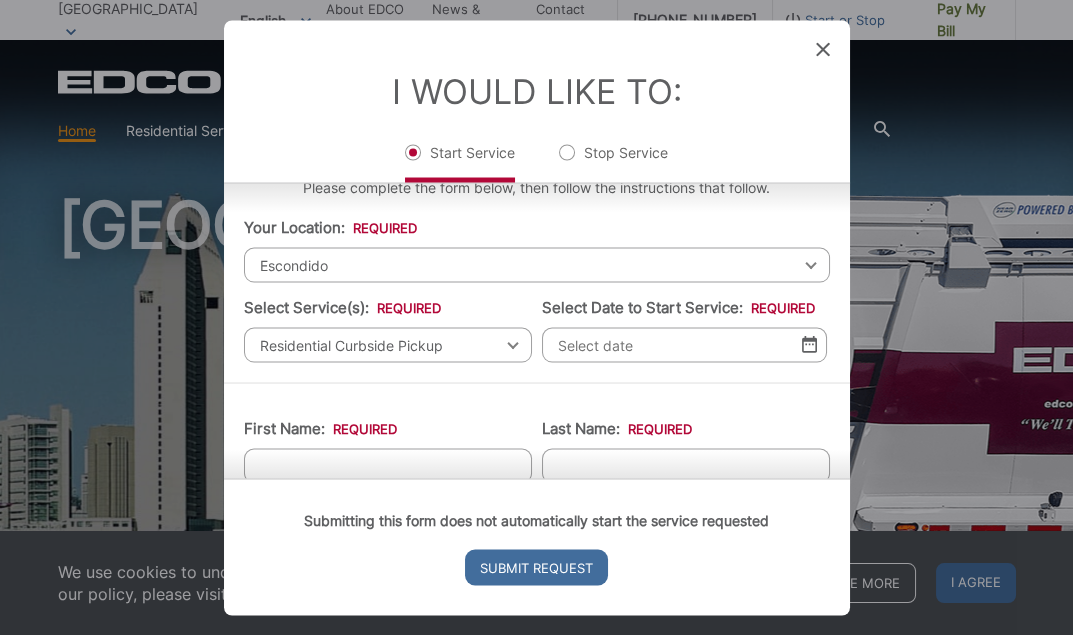 scroll, scrollTop: 17, scrollLeft: 0, axis: vertical 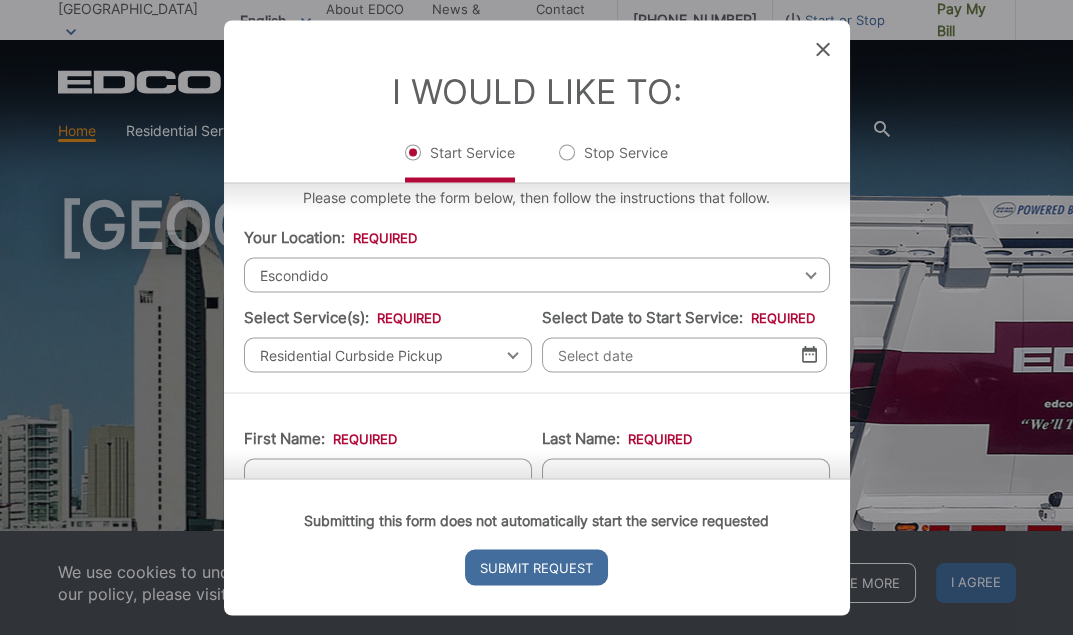 click on "Select Date to Start Service: *" at bounding box center [684, 354] 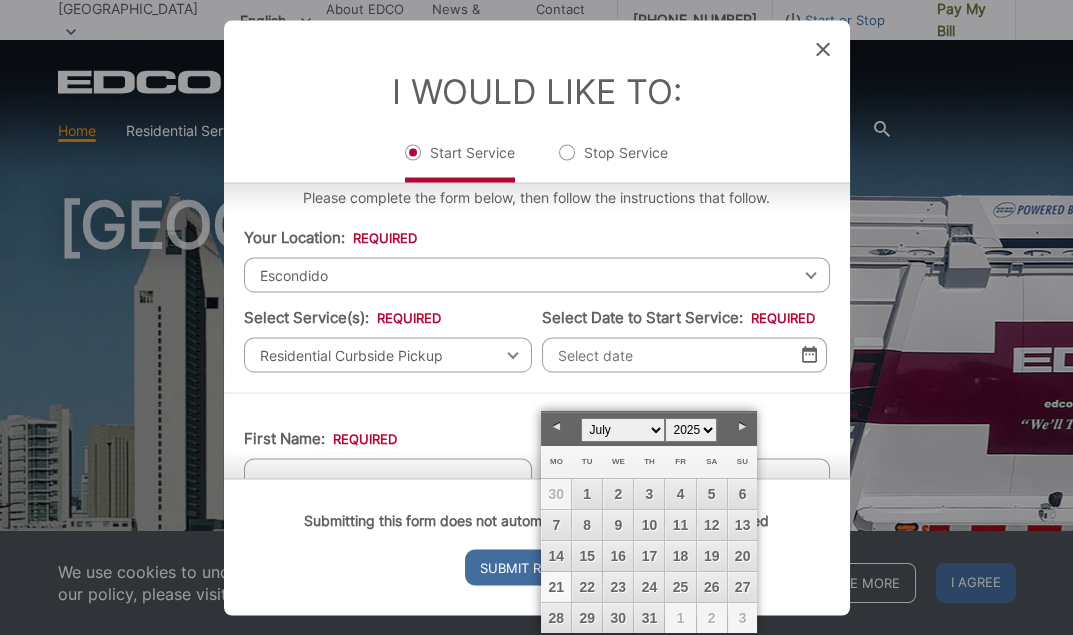 click on "21" at bounding box center (556, 587) 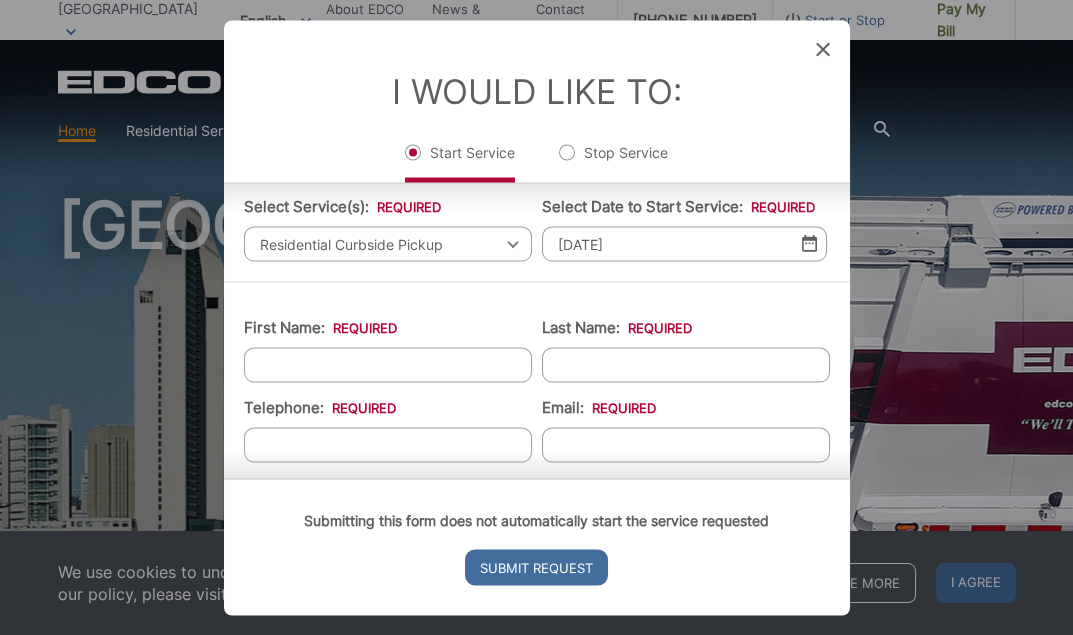 scroll, scrollTop: 125, scrollLeft: 0, axis: vertical 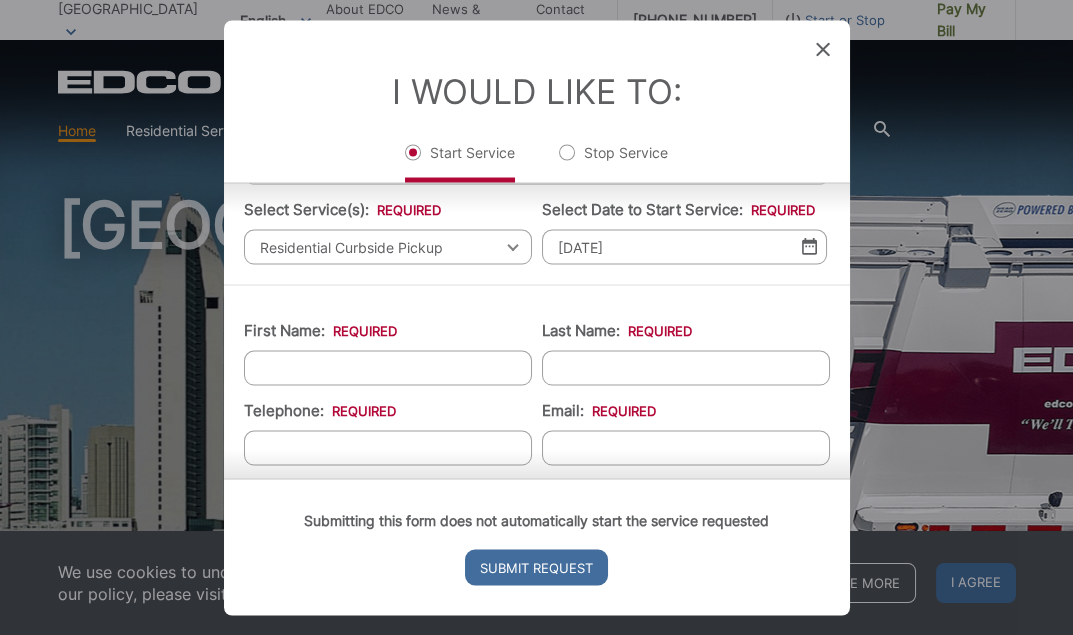 click on "First Name: *" at bounding box center (388, 367) 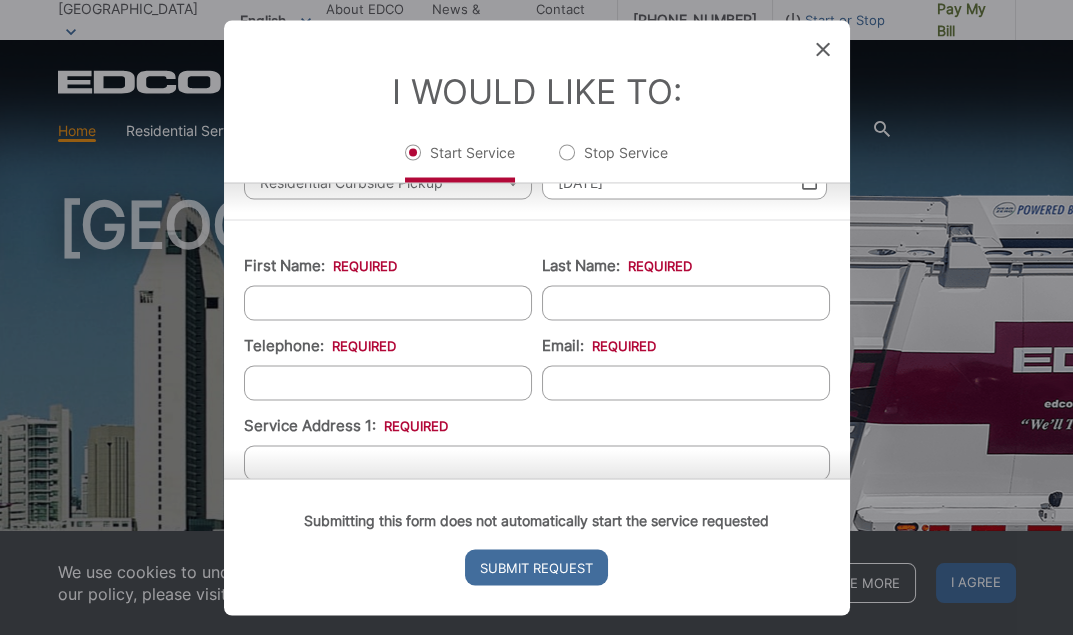 scroll, scrollTop: 196, scrollLeft: 0, axis: vertical 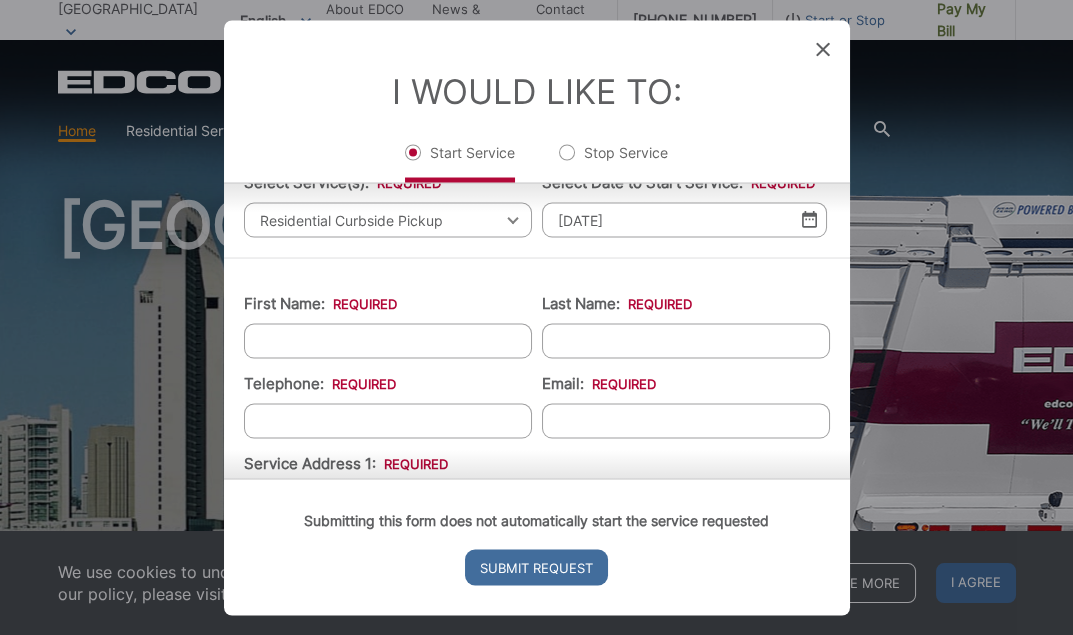 click on "First Name: *" at bounding box center (388, 340) 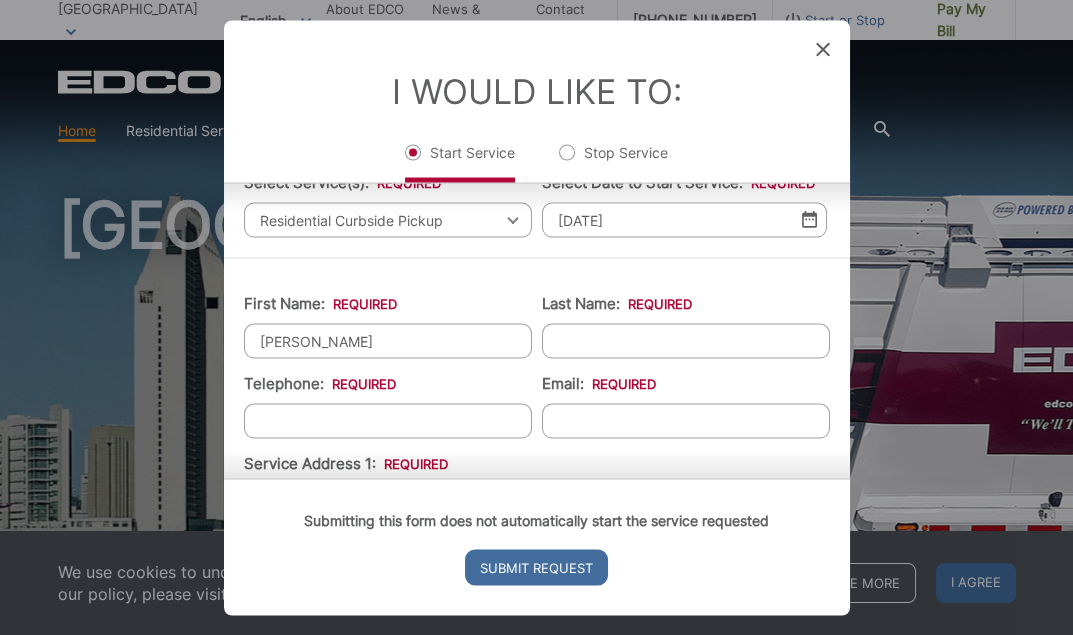 type on "George" 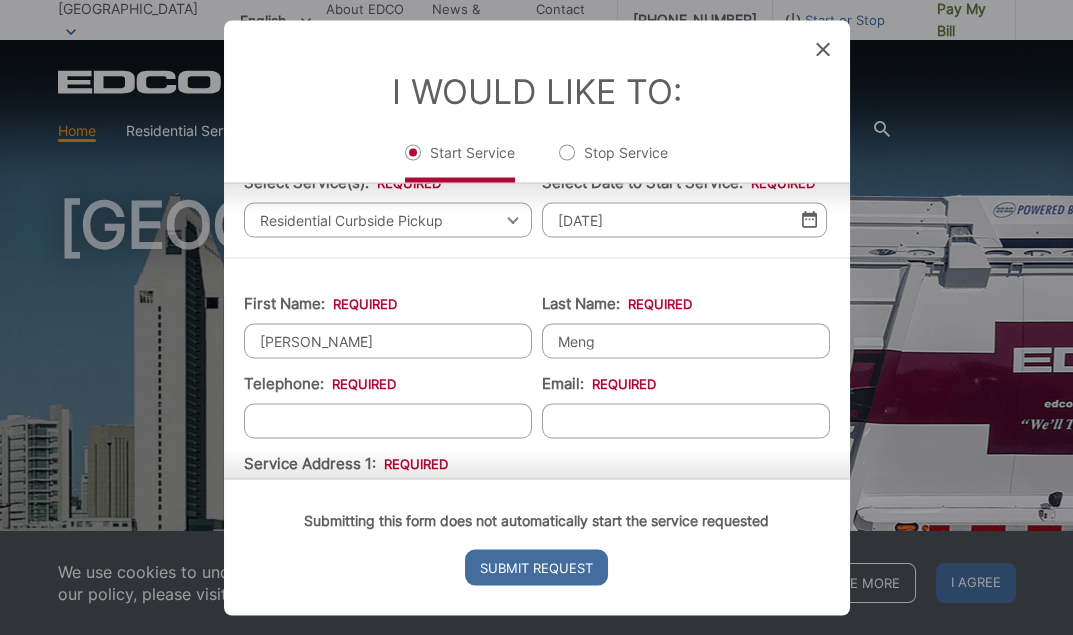 type on "Meng" 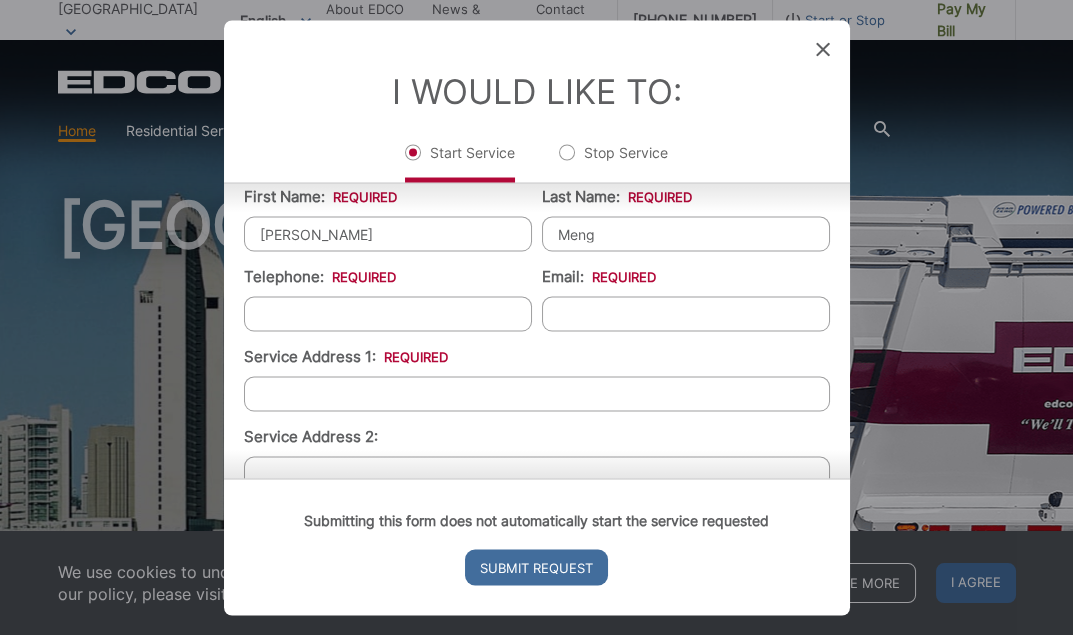 scroll, scrollTop: 301, scrollLeft: 0, axis: vertical 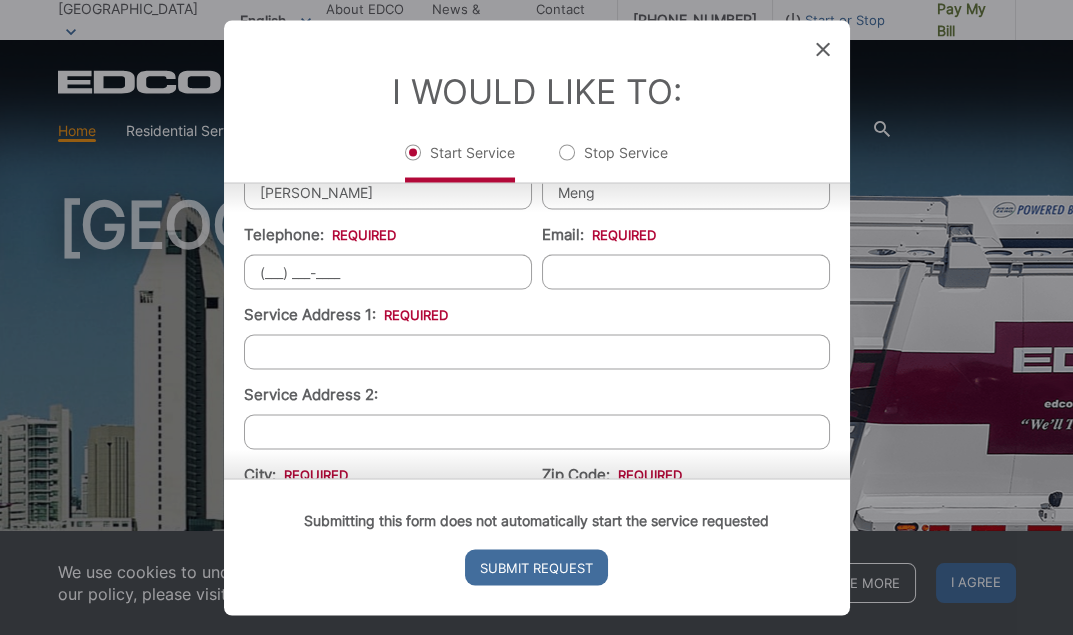click on "(___) ___-____" at bounding box center (388, 271) 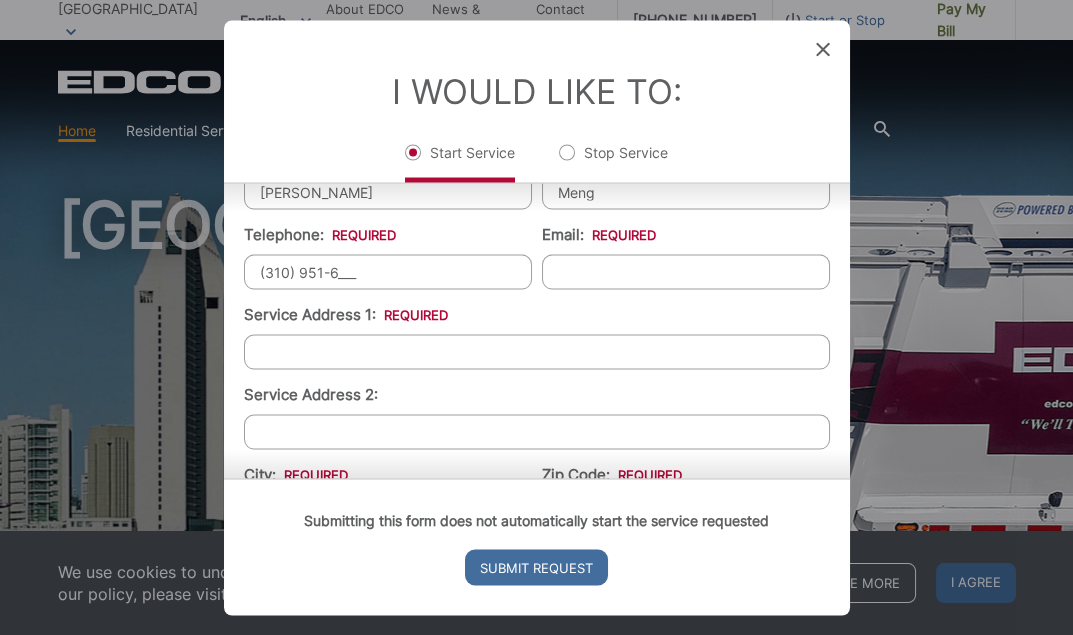 click on "(310) 951-6___" at bounding box center (388, 271) 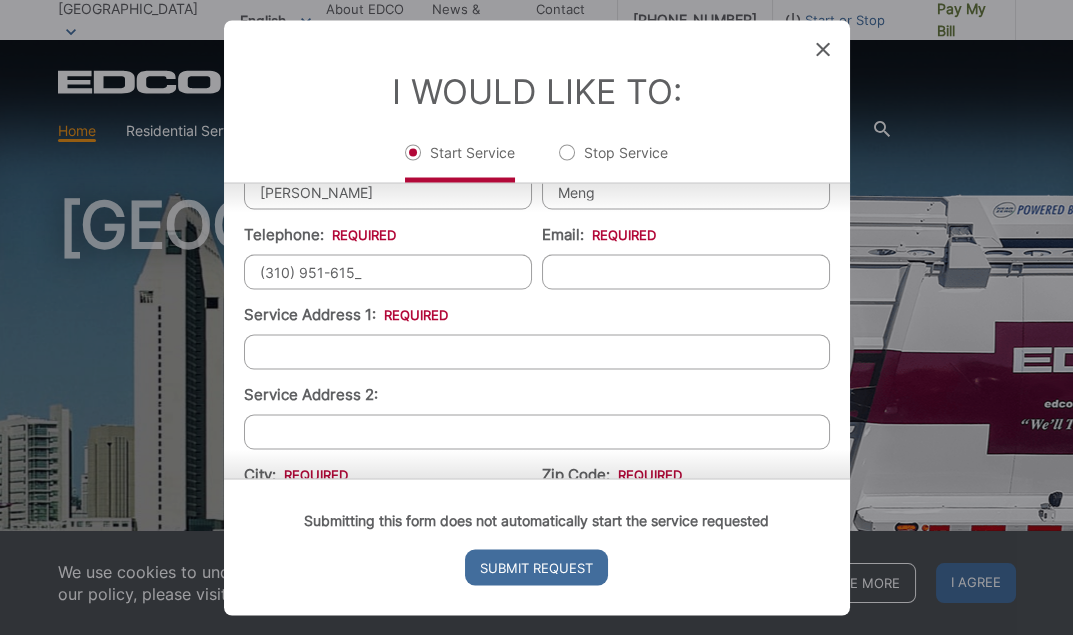 type on "(310) 951-6155" 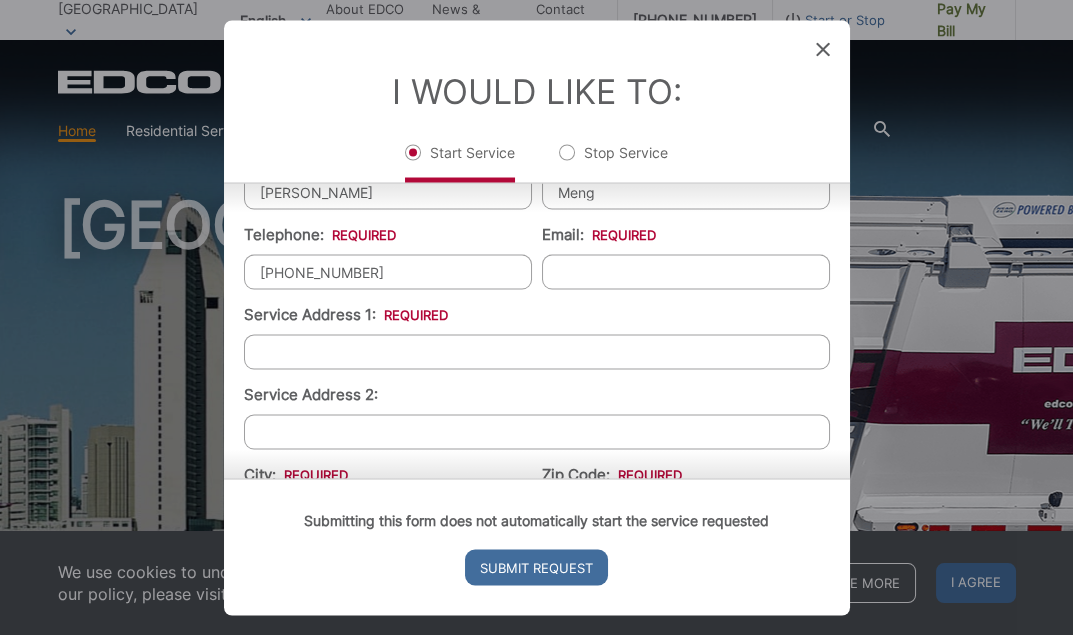 click on "Email: *" at bounding box center [686, 271] 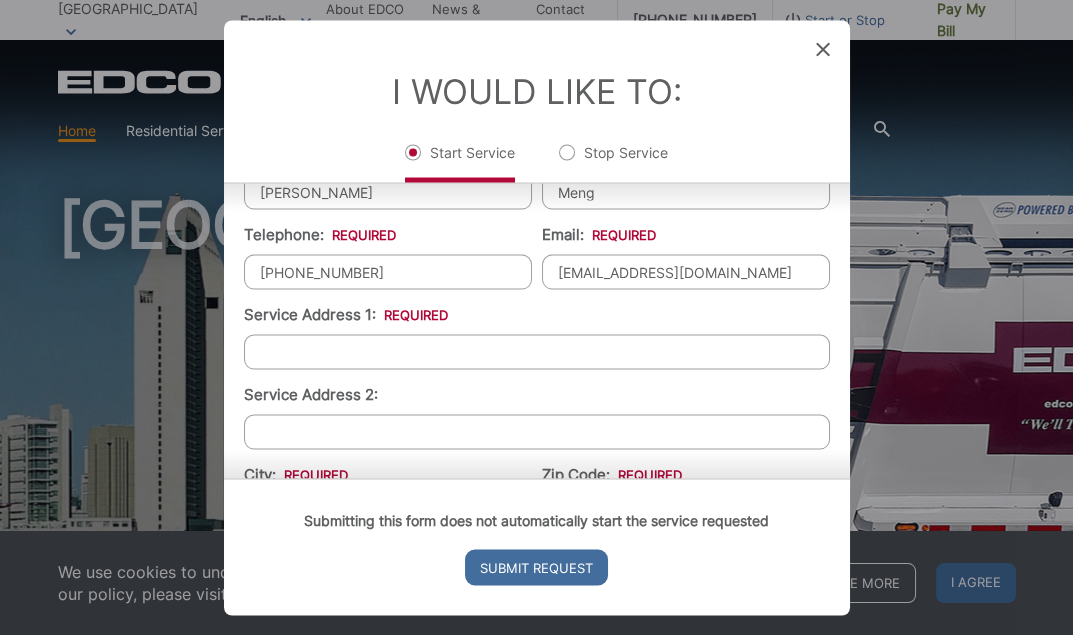 type on "powerhouse_prod@yahoo.com" 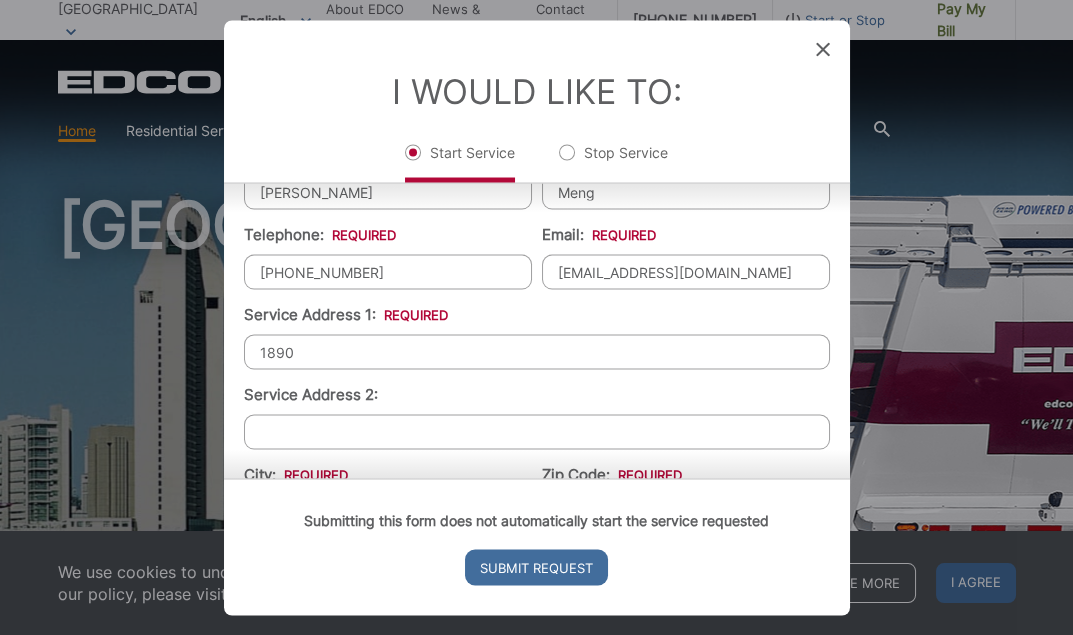 type on "1890 Da Gama Ct" 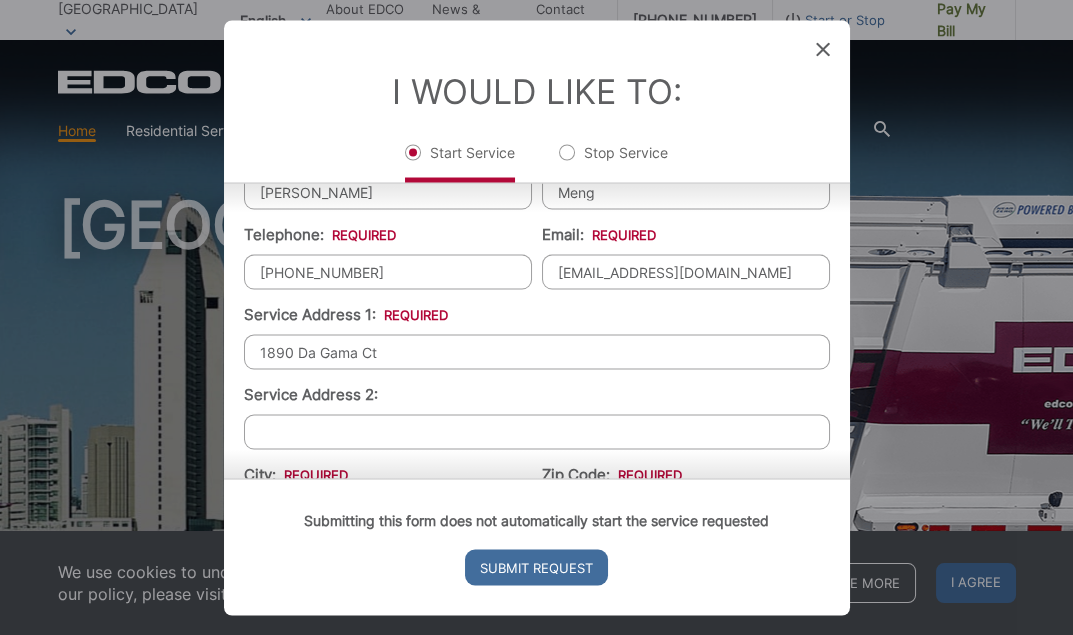 type on "#B" 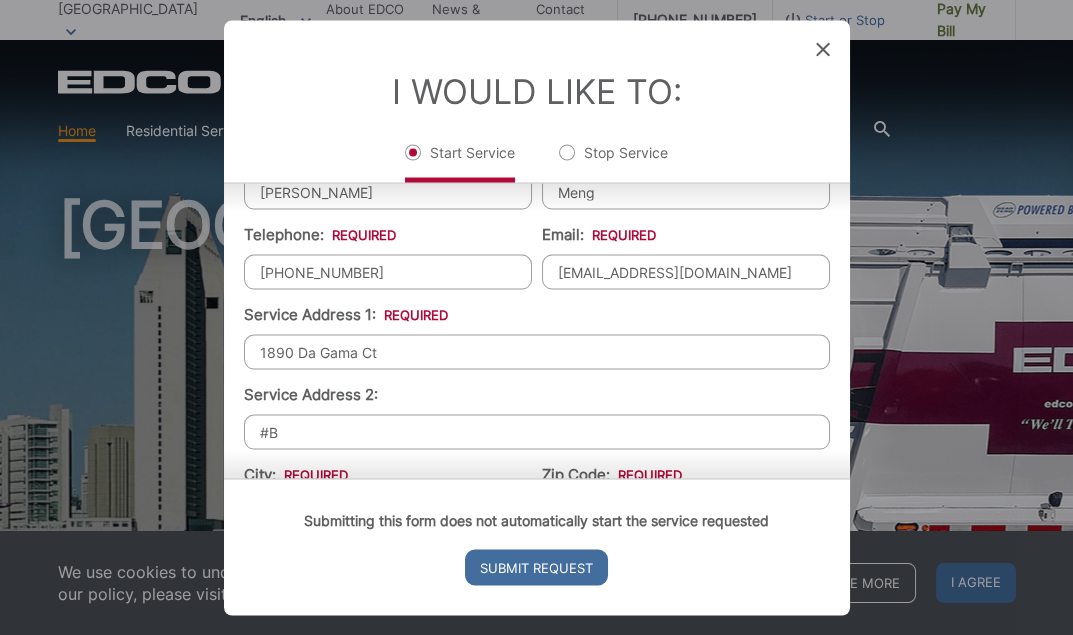 type on "Escondido" 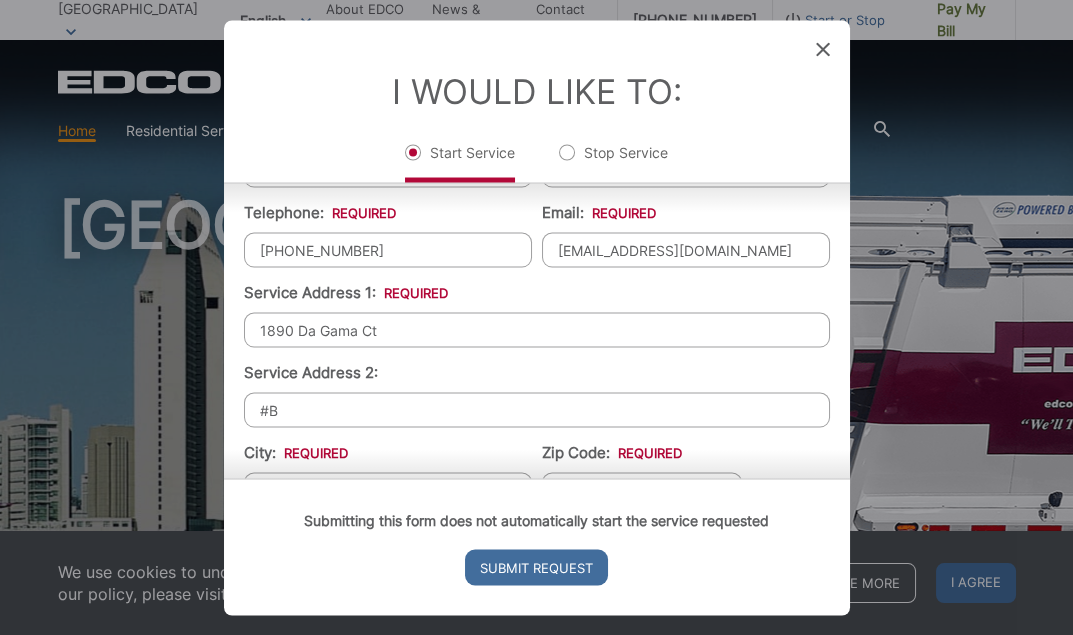 scroll, scrollTop: 327, scrollLeft: 0, axis: vertical 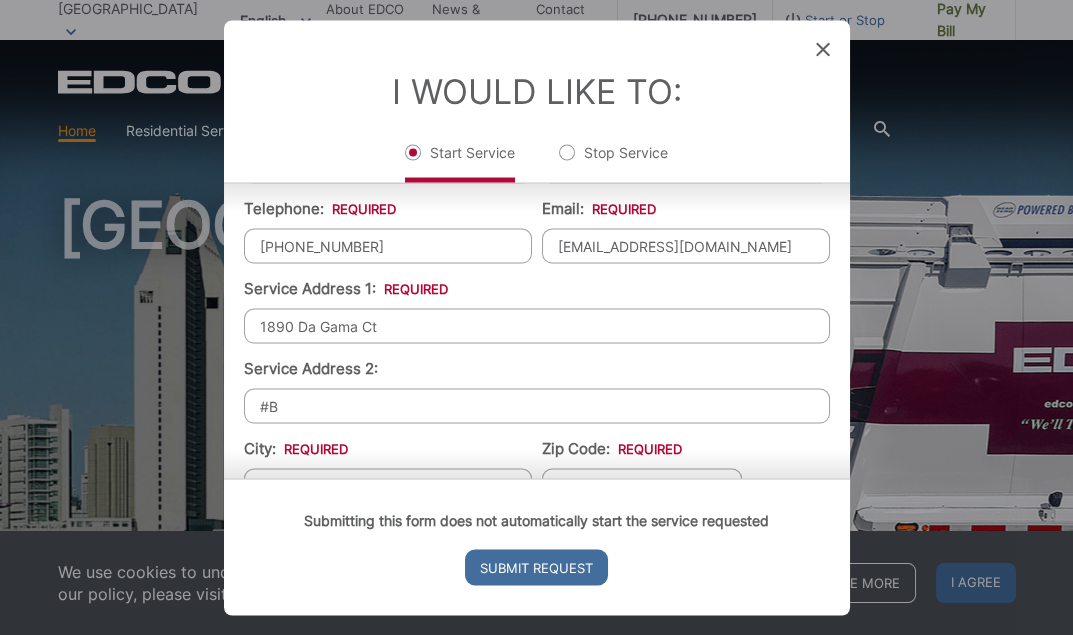 click on "#B" at bounding box center [537, 405] 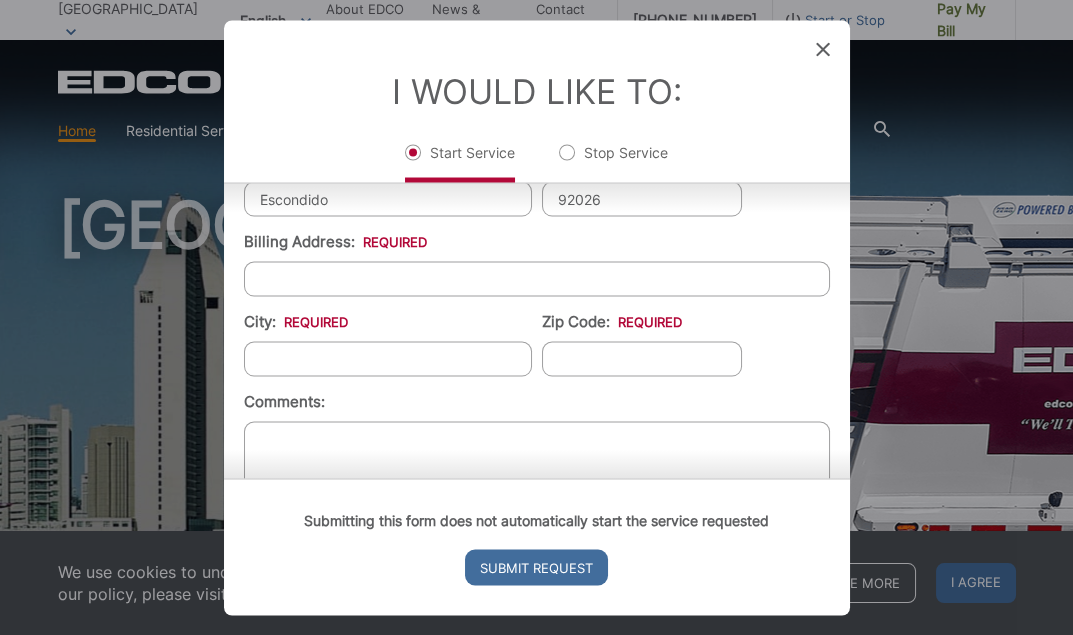 scroll, scrollTop: 603, scrollLeft: 0, axis: vertical 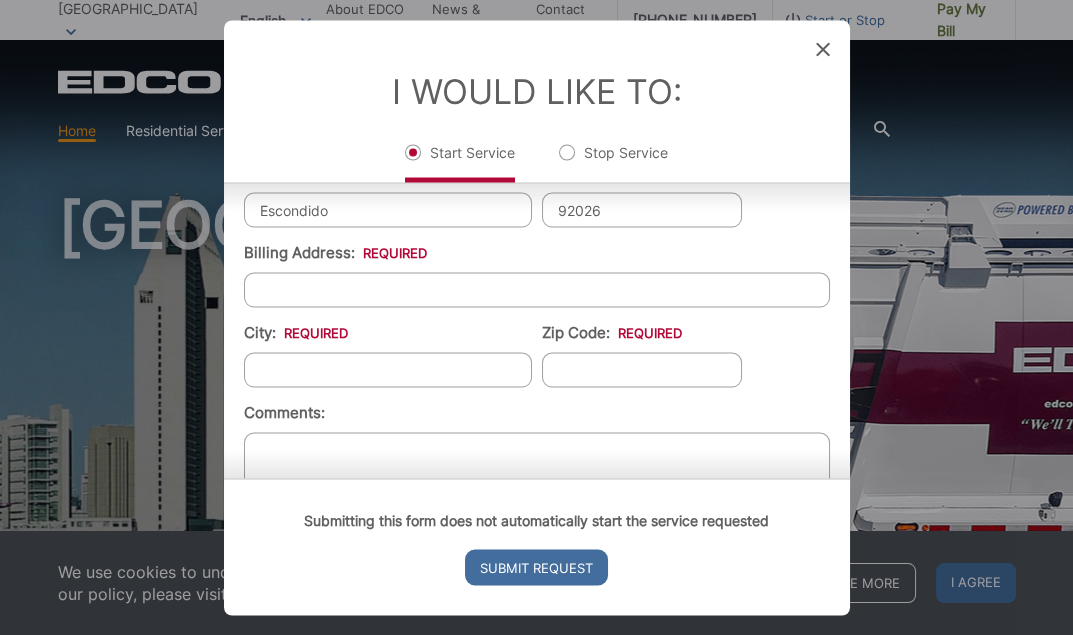 type 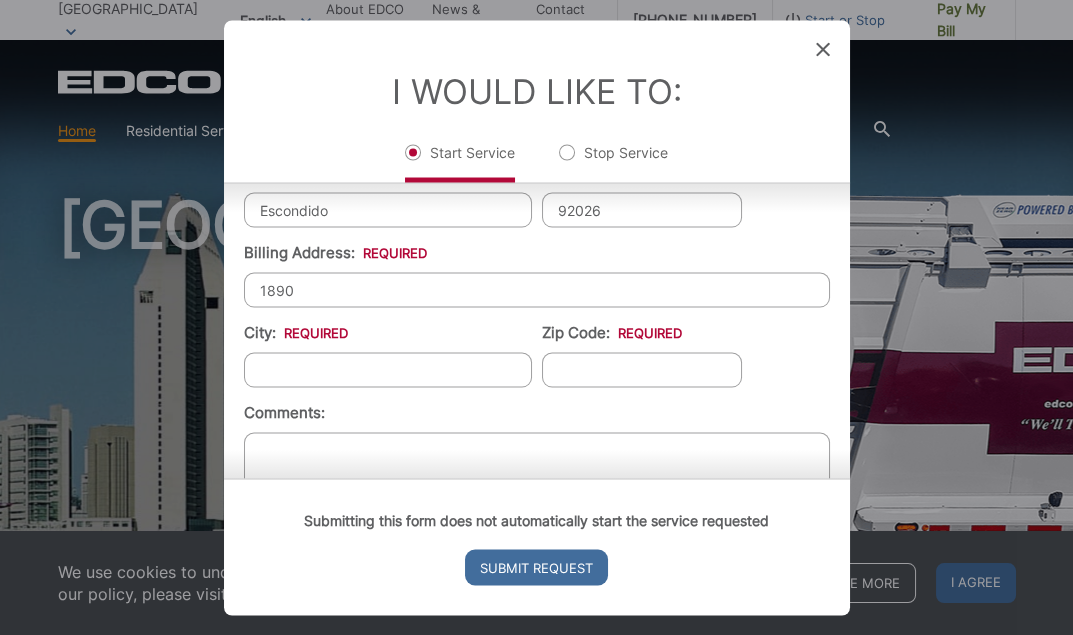 type on "1890 Da Gama Ct" 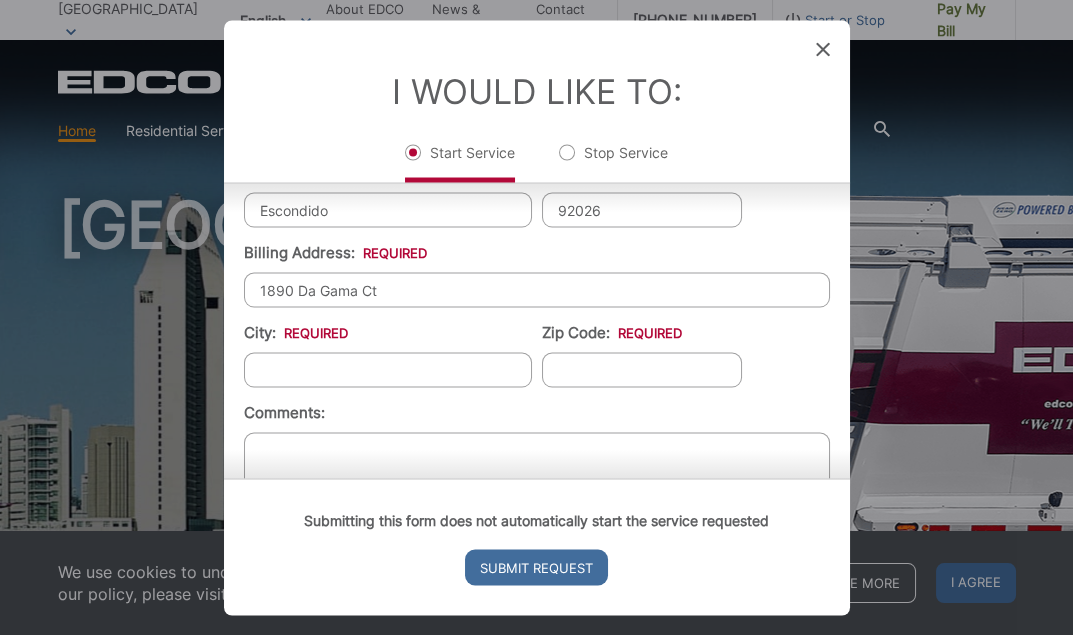 type on "Escondido" 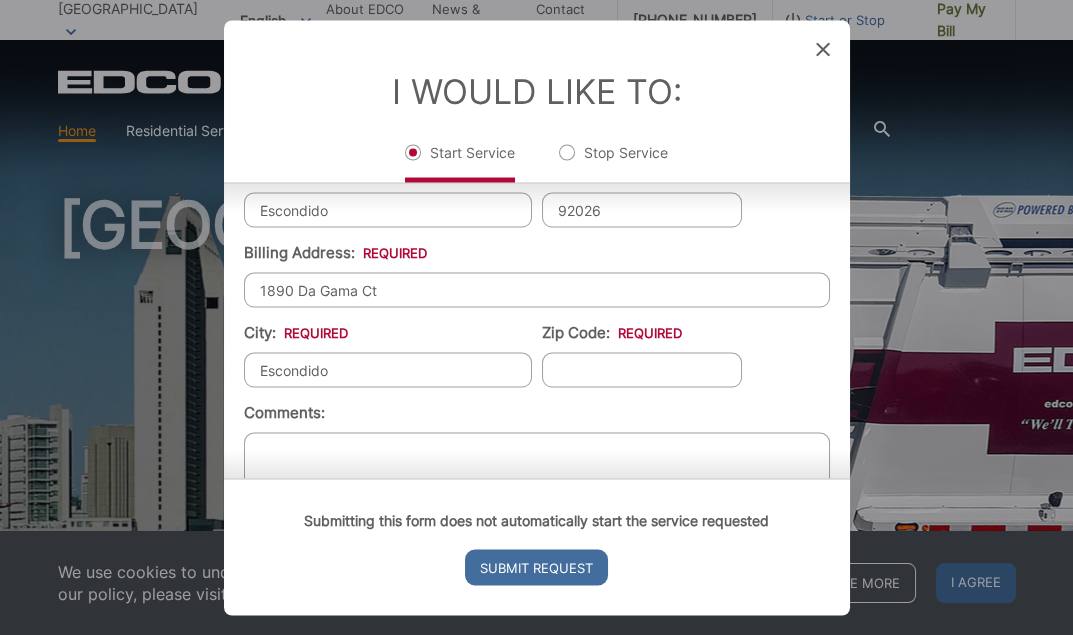 type on "92026" 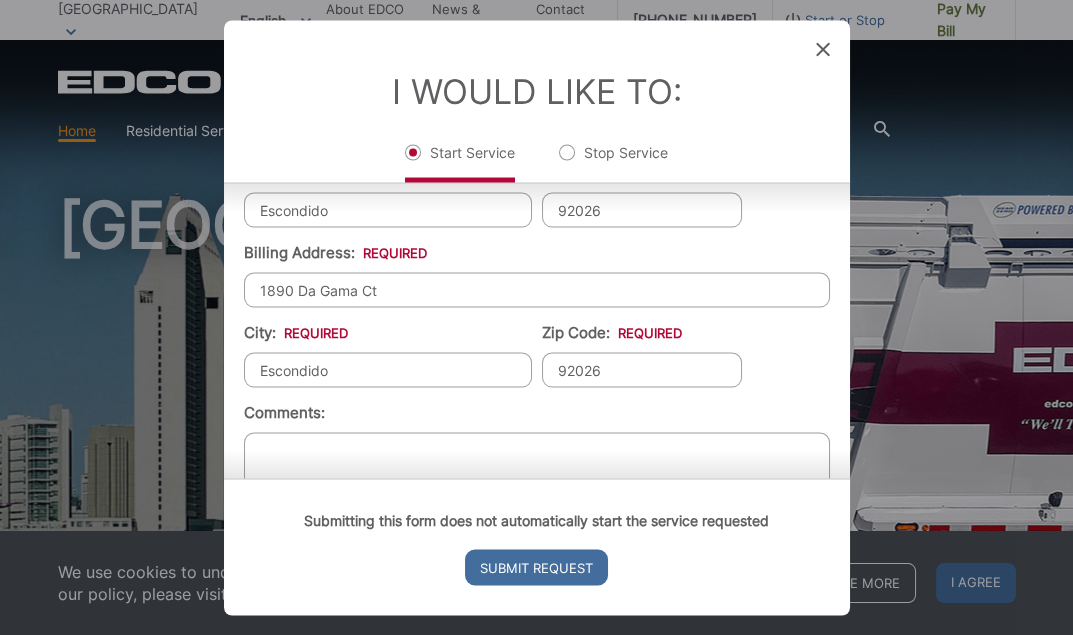 type 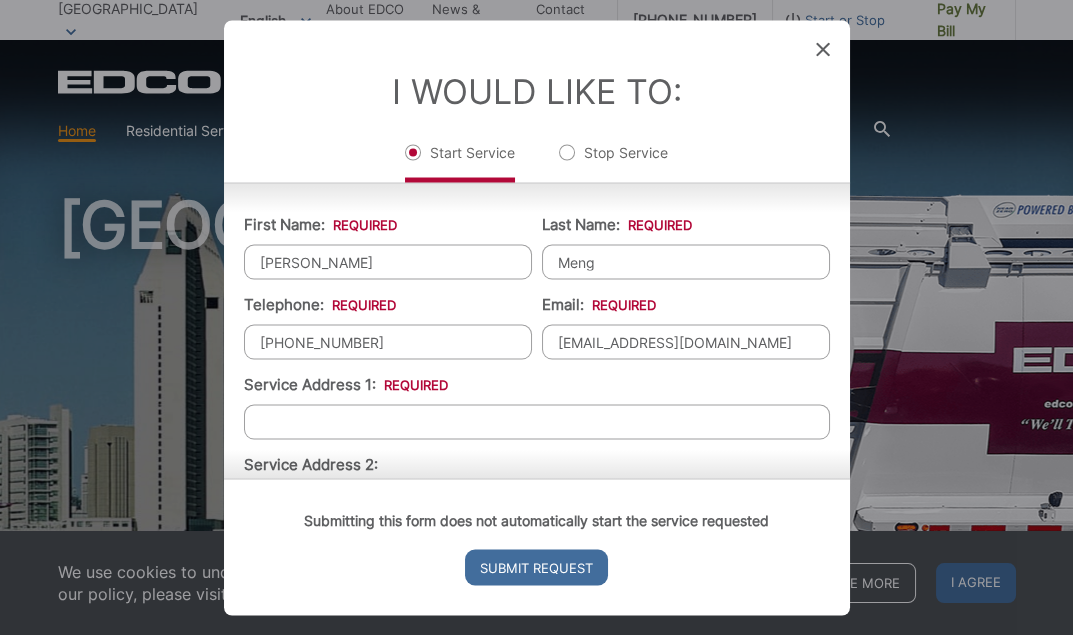 scroll, scrollTop: 260, scrollLeft: 0, axis: vertical 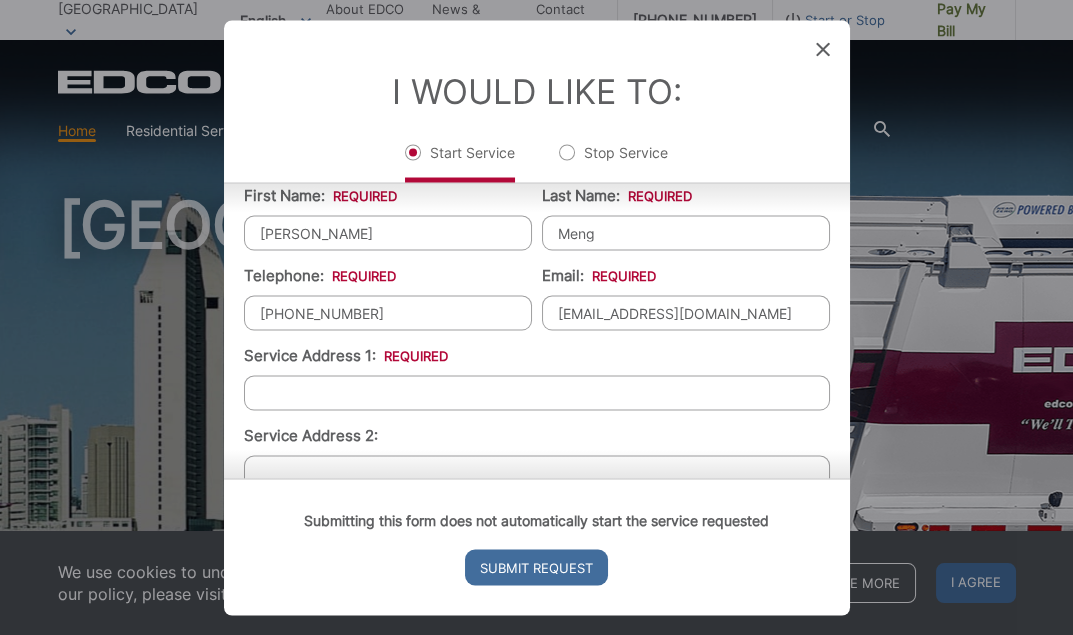 click on "Service Address 1: *" at bounding box center (537, 392) 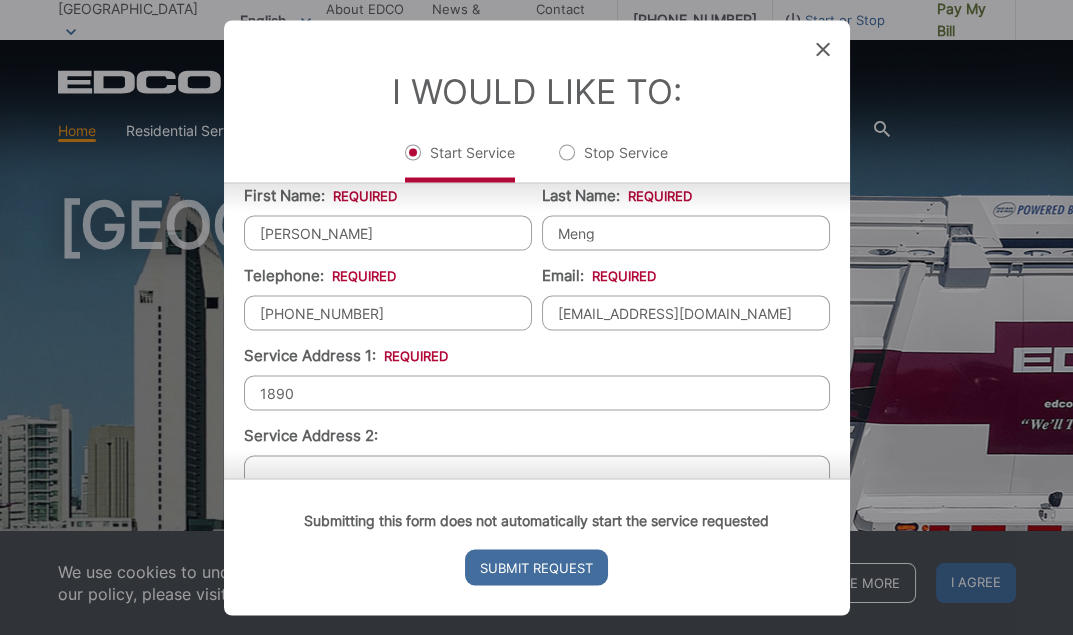 type on "1890 Da Gama Ct" 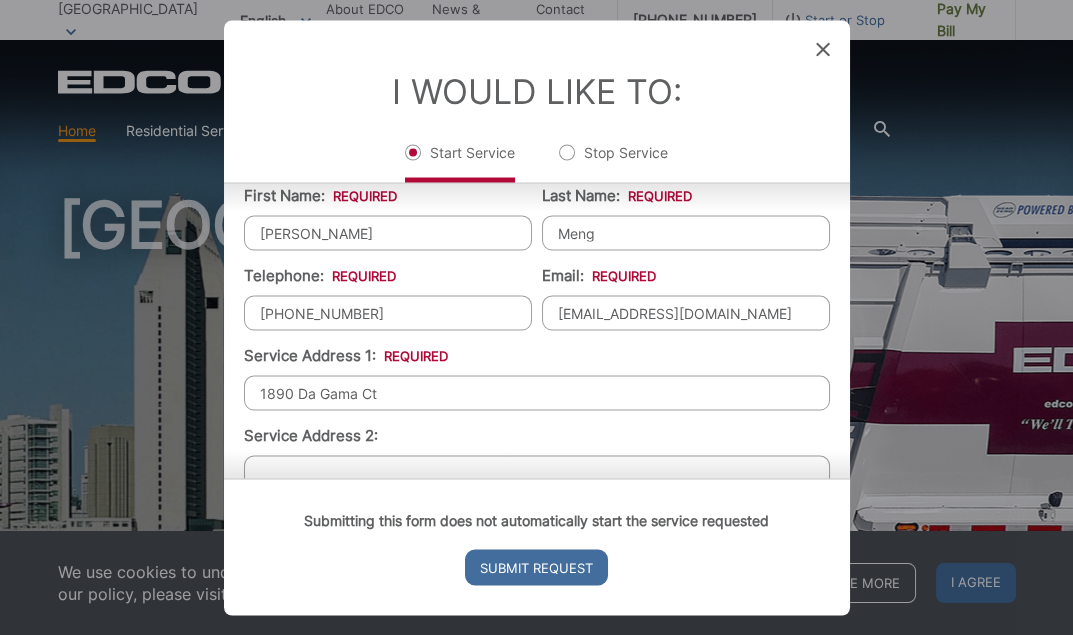 type on "#B" 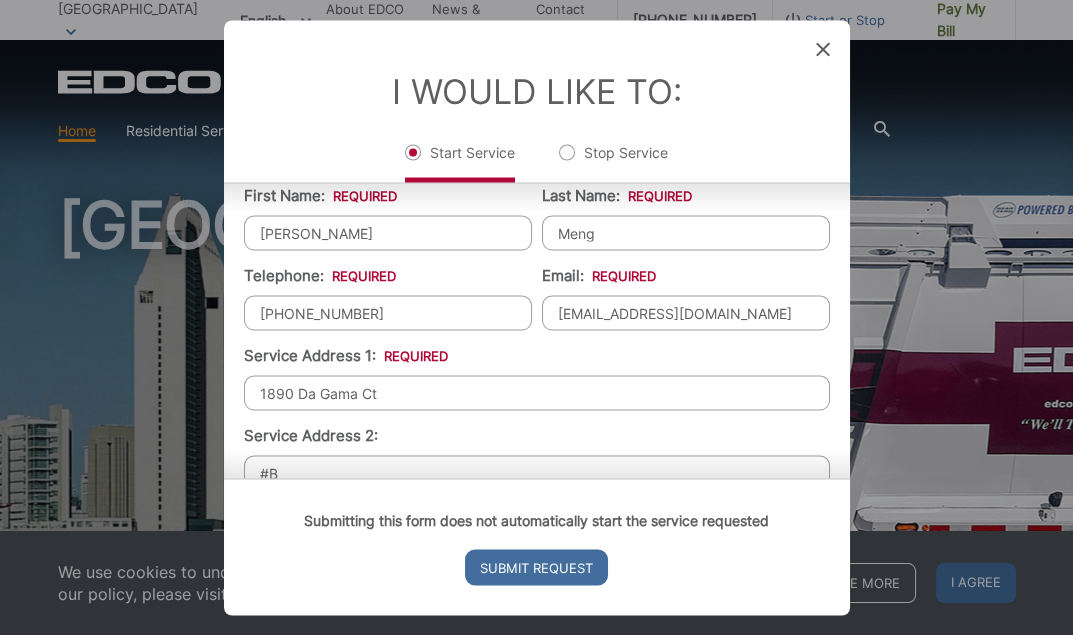 type on "Escondido" 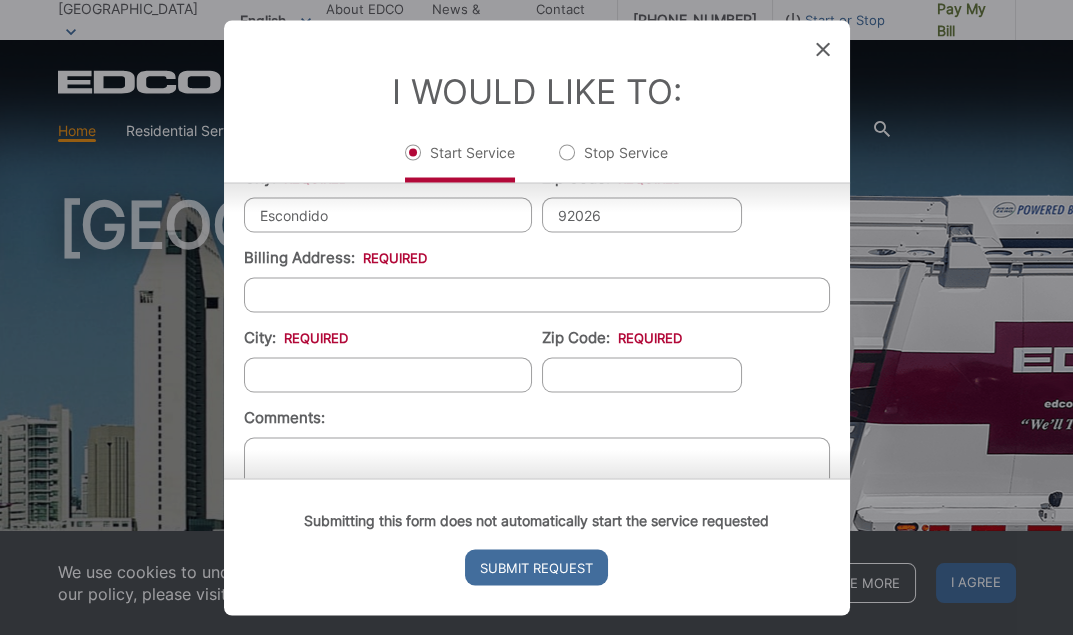 scroll, scrollTop: 599, scrollLeft: 0, axis: vertical 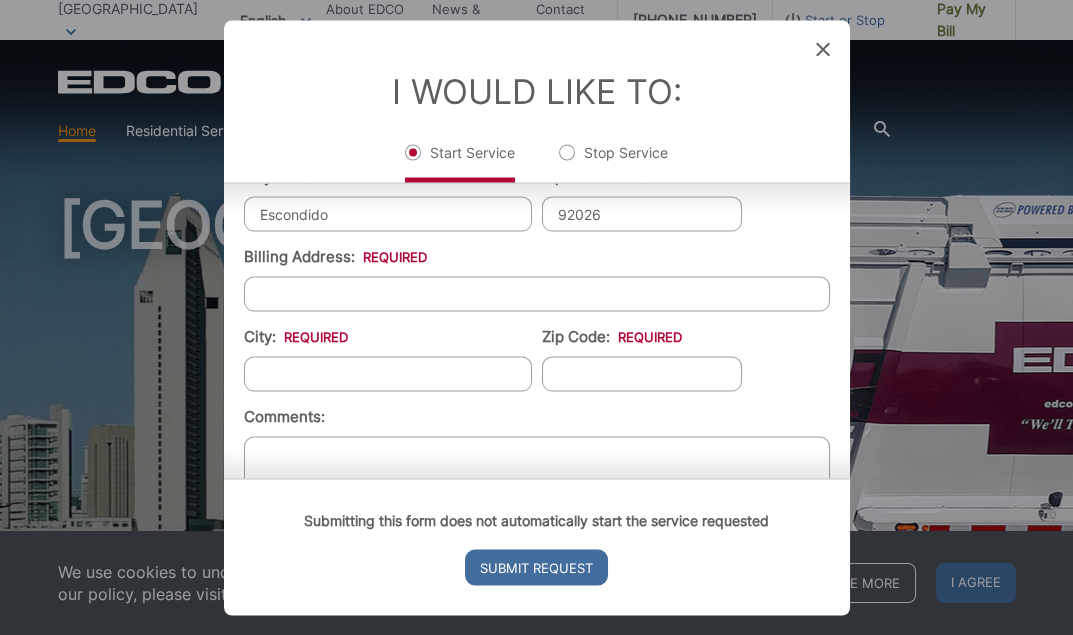 click on "Billing Address: *" at bounding box center (537, 293) 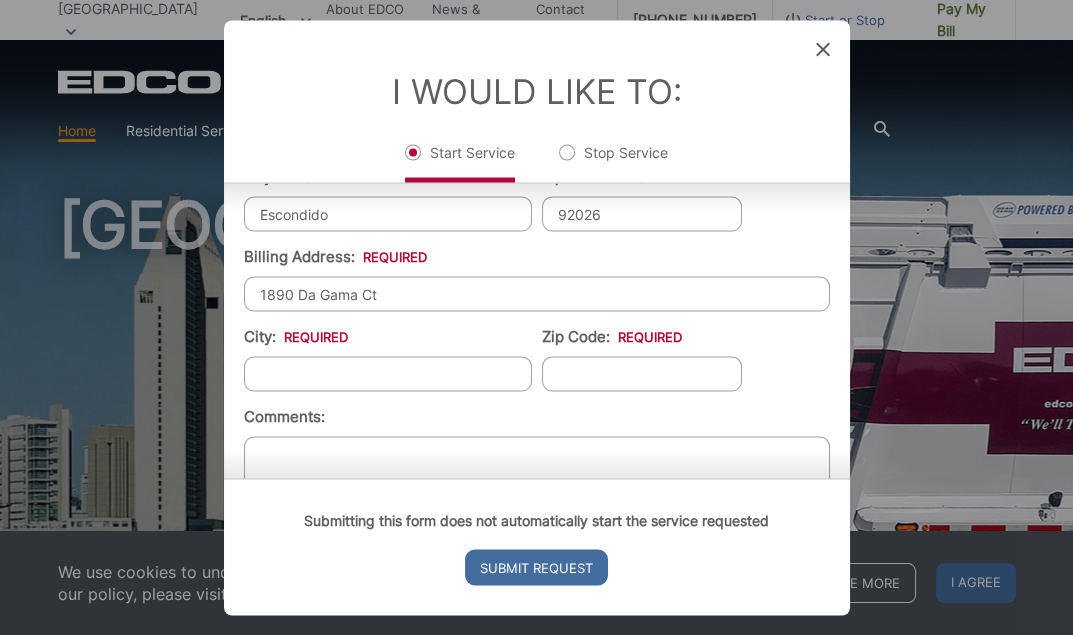type on "1890 Da Gama Ct" 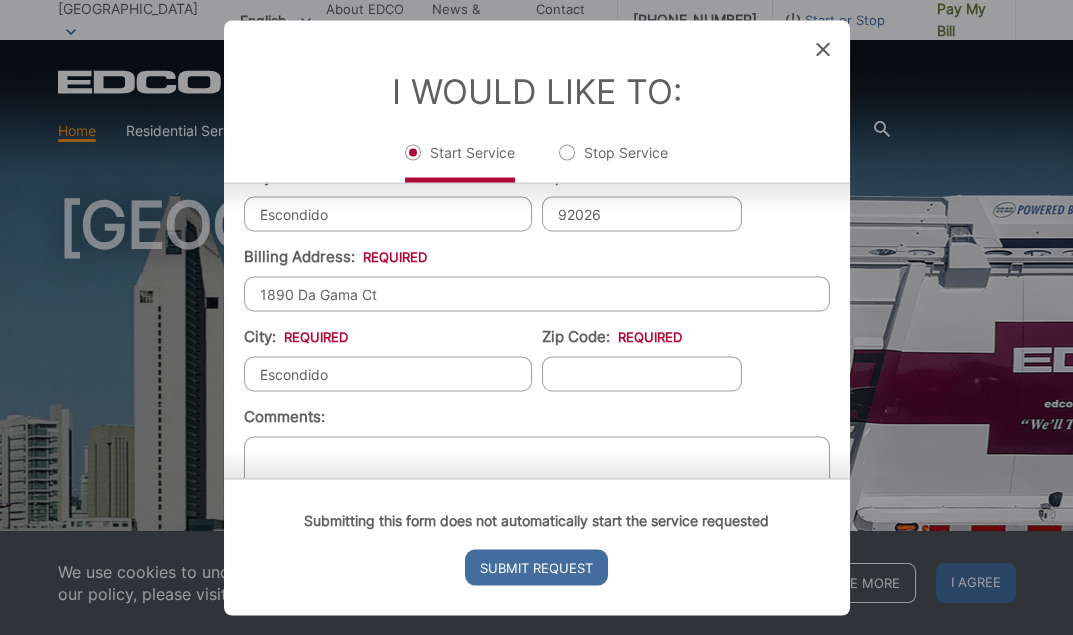 type on "Escondido" 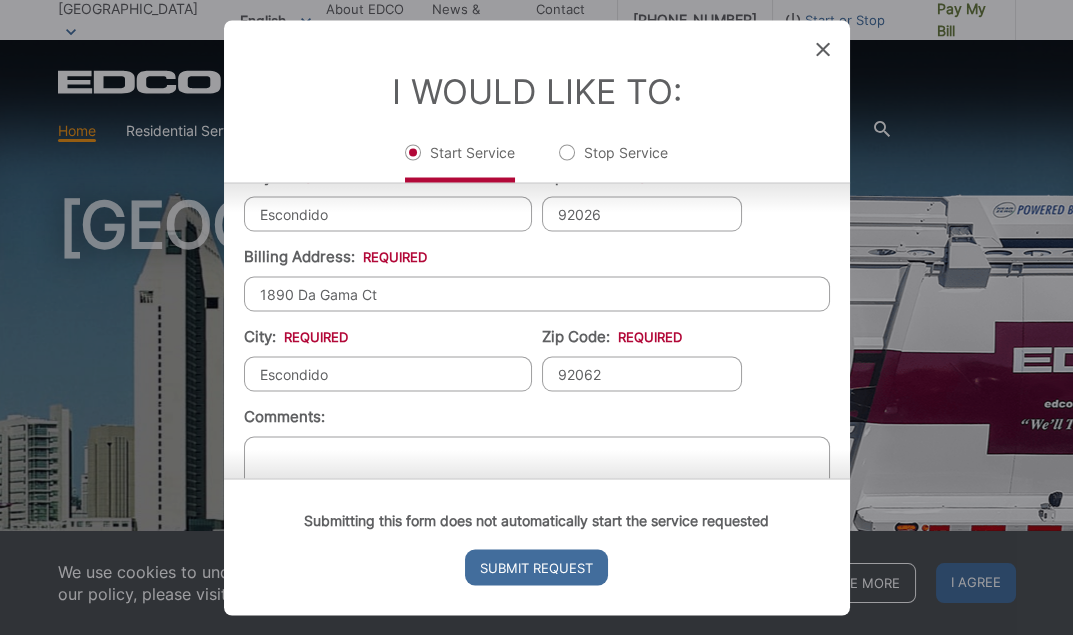type on "92062" 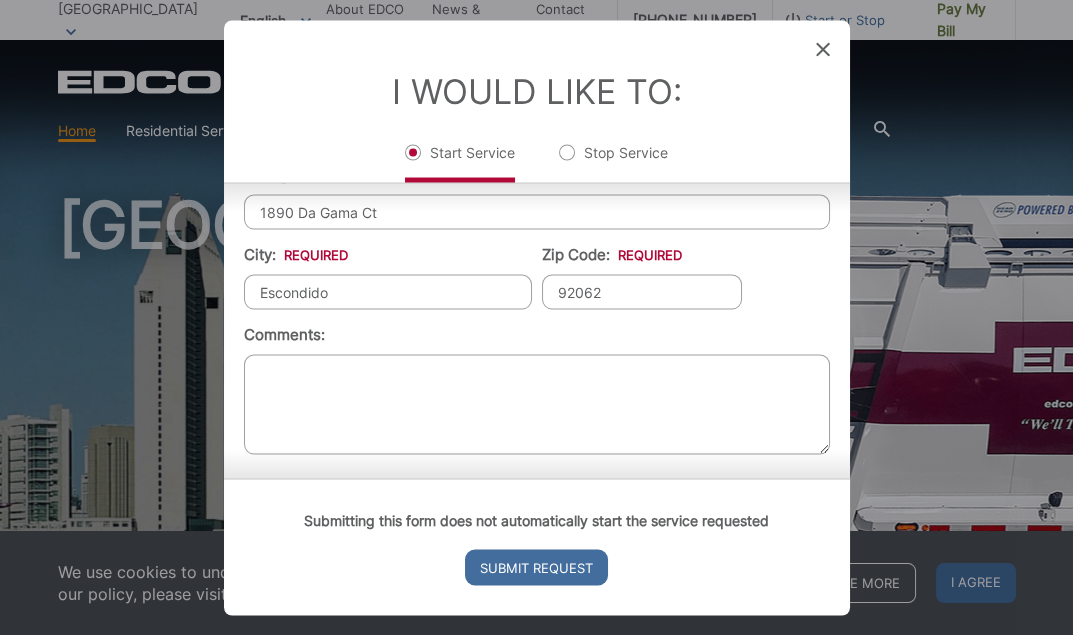 scroll, scrollTop: 670, scrollLeft: 0, axis: vertical 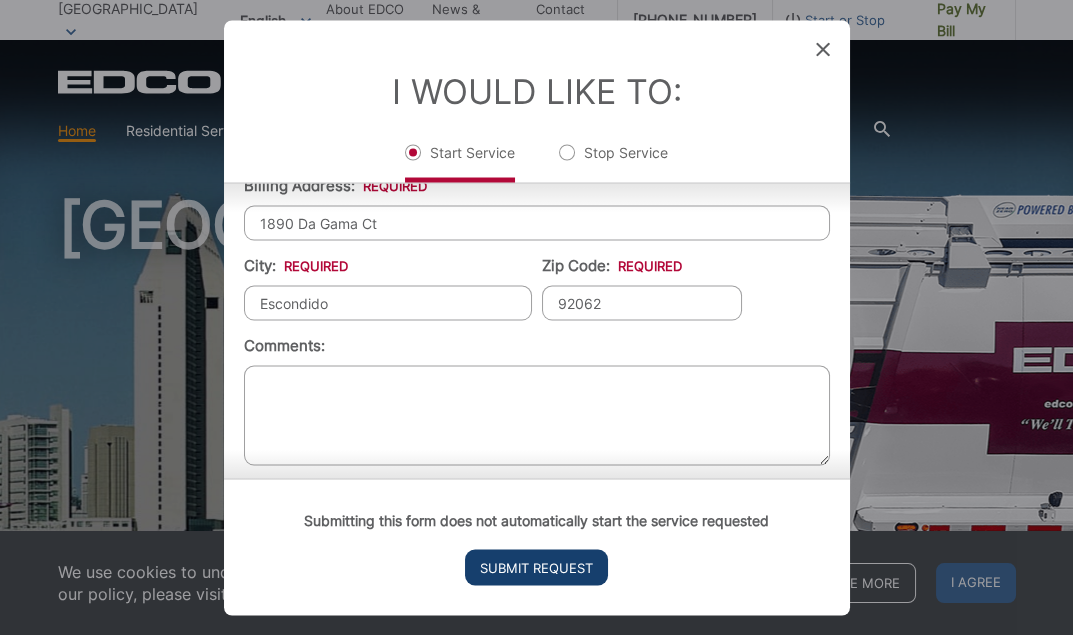 click on "Submit Request" at bounding box center (536, 567) 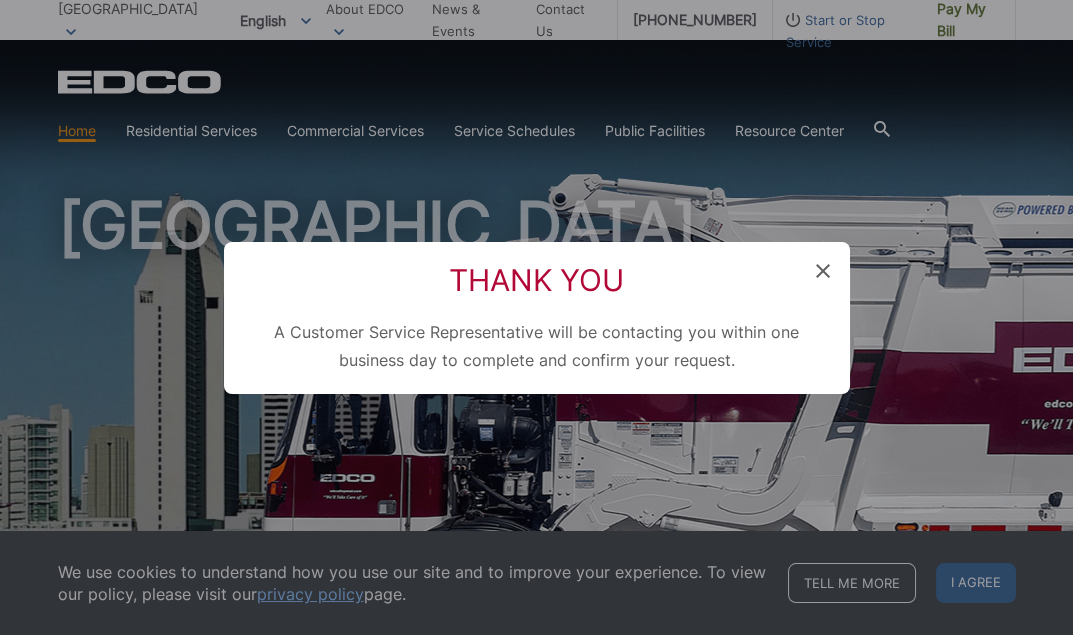 scroll, scrollTop: 147, scrollLeft: 0, axis: vertical 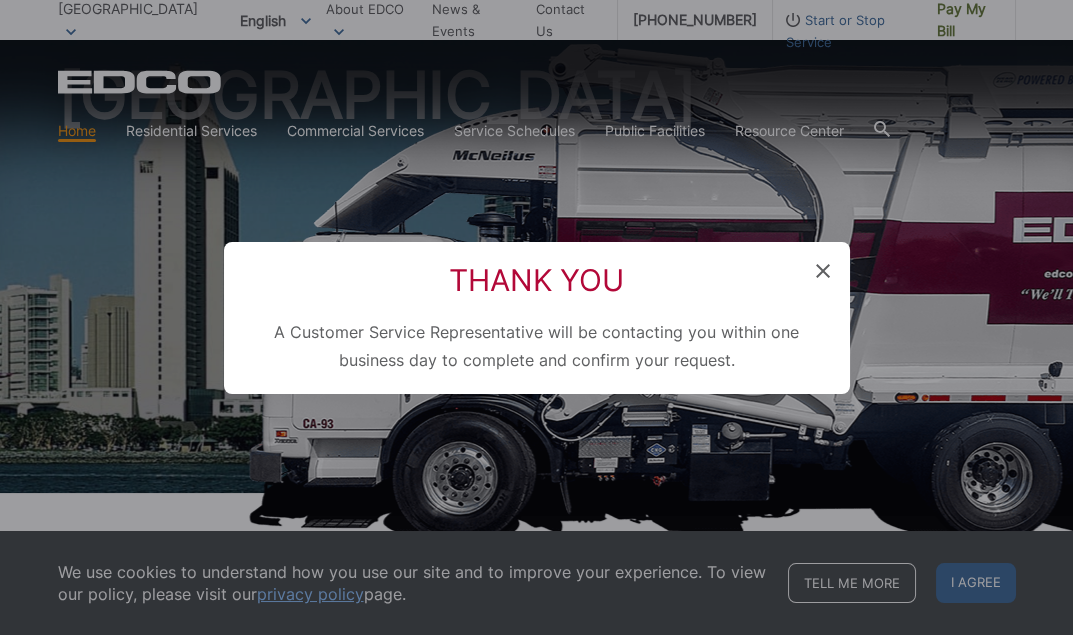 click 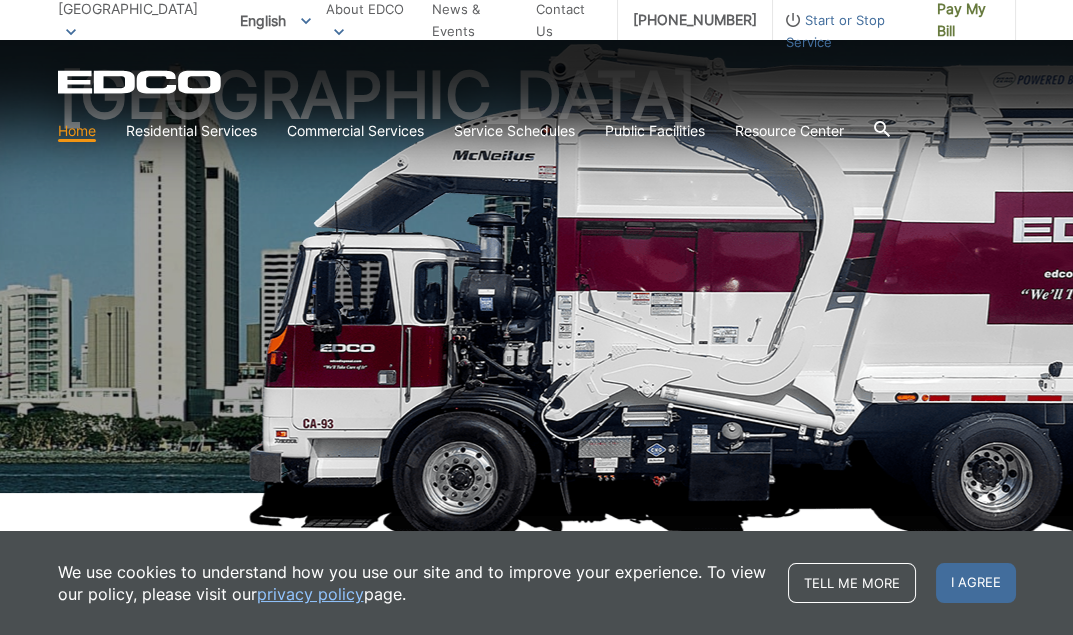 scroll, scrollTop: 17, scrollLeft: 0, axis: vertical 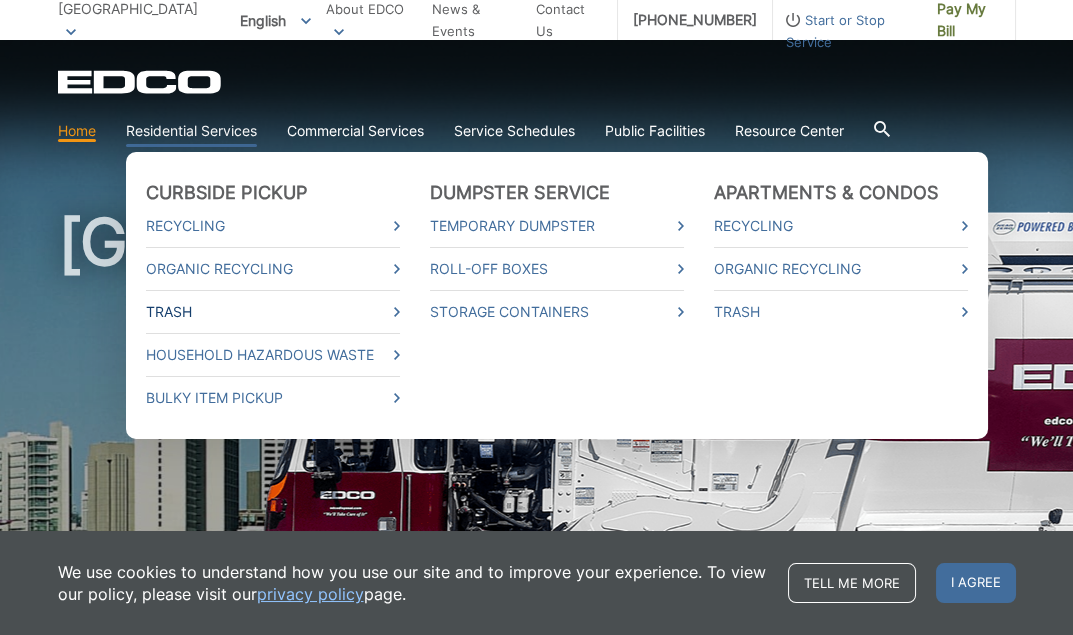 click on "Trash" at bounding box center (273, 312) 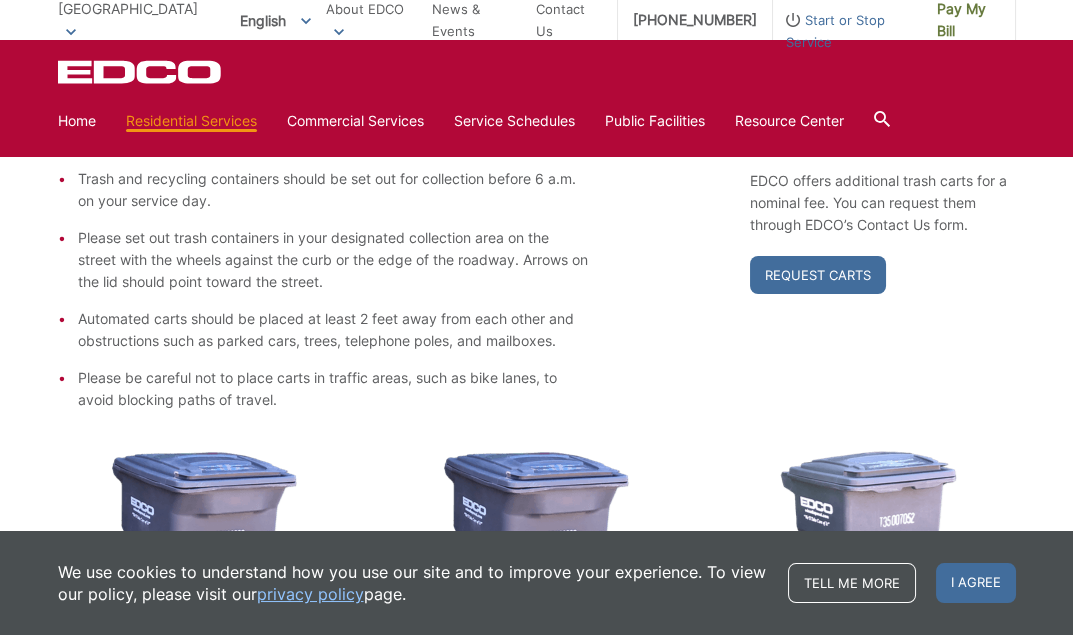 scroll, scrollTop: 66, scrollLeft: 0, axis: vertical 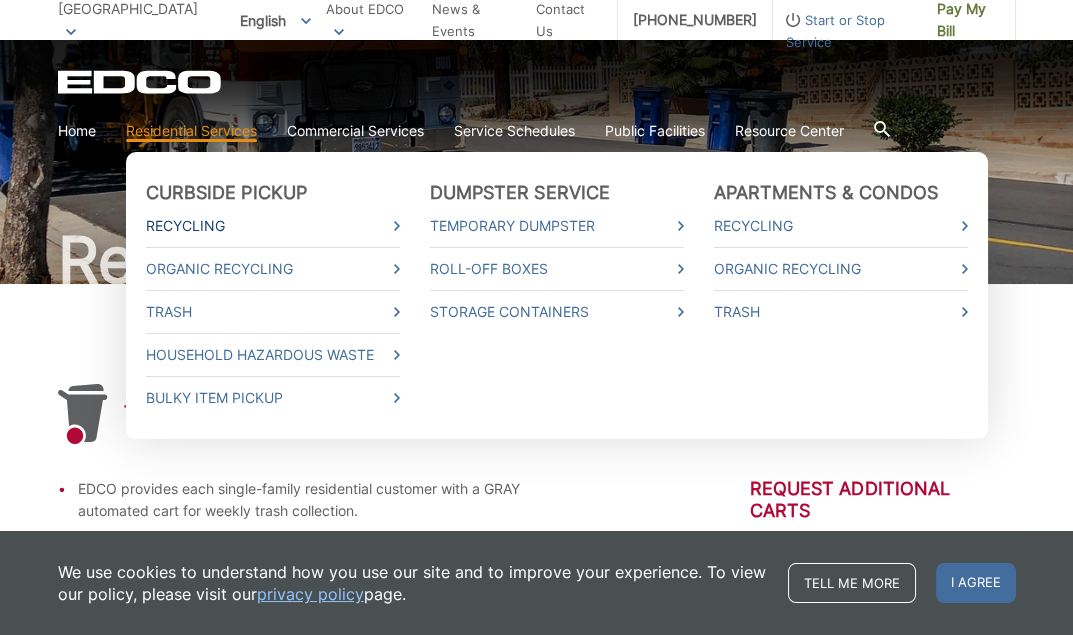 click on "Recycling" at bounding box center [273, 226] 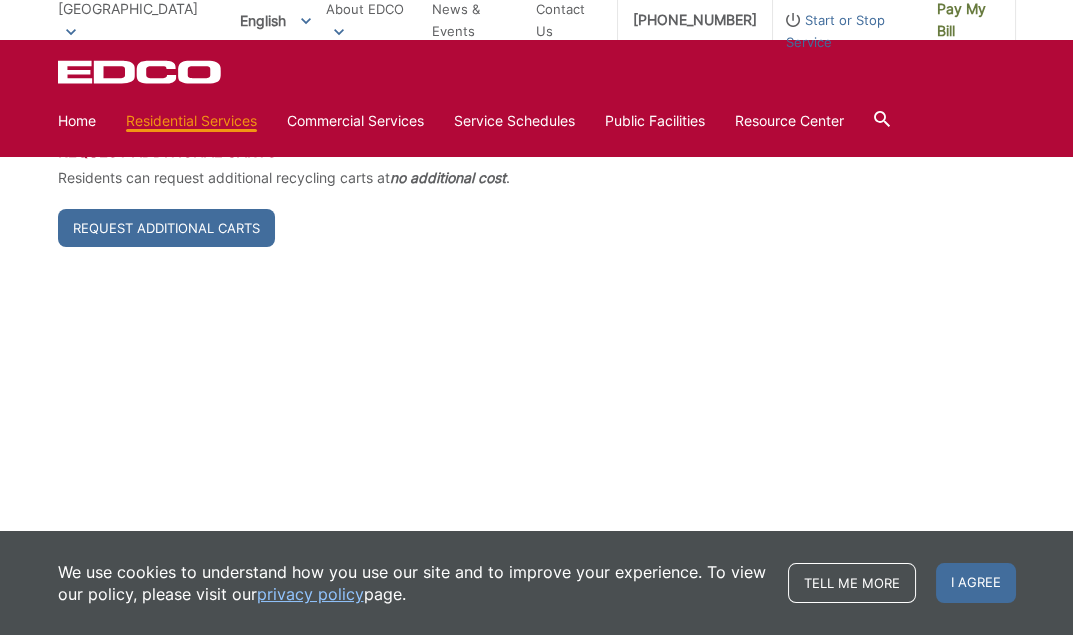 scroll, scrollTop: 880, scrollLeft: 0, axis: vertical 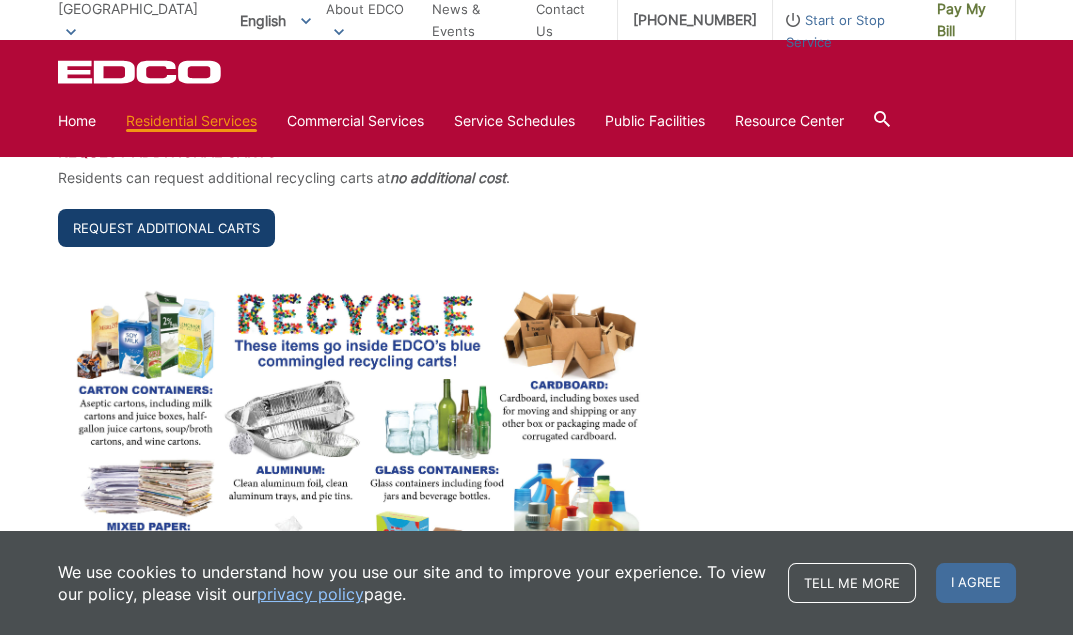 click on "Request Additional Carts" at bounding box center [166, 228] 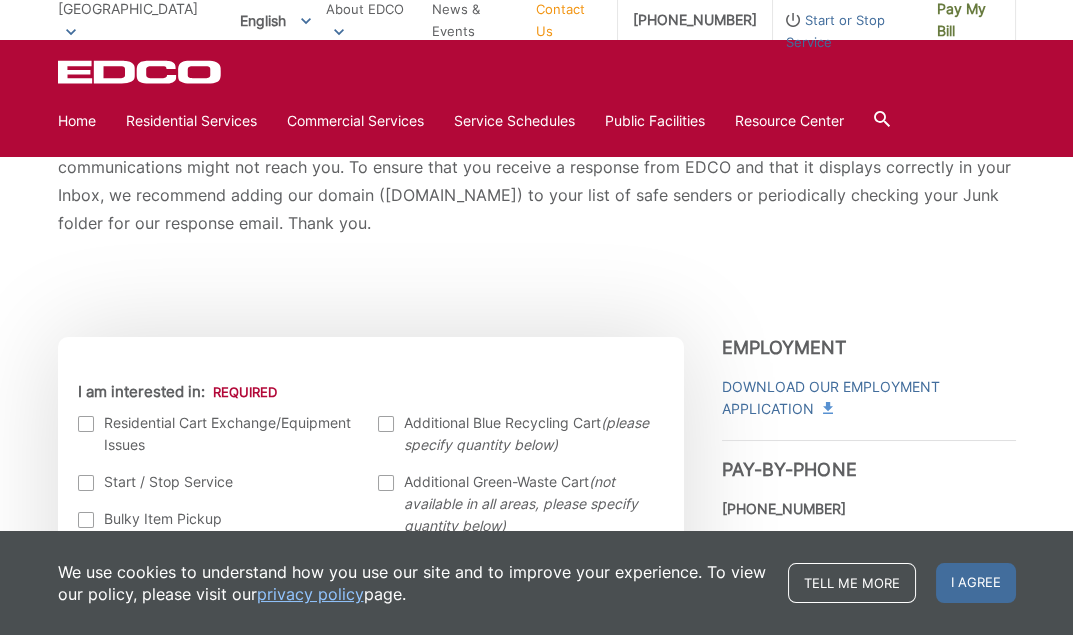 scroll, scrollTop: 0, scrollLeft: 0, axis: both 